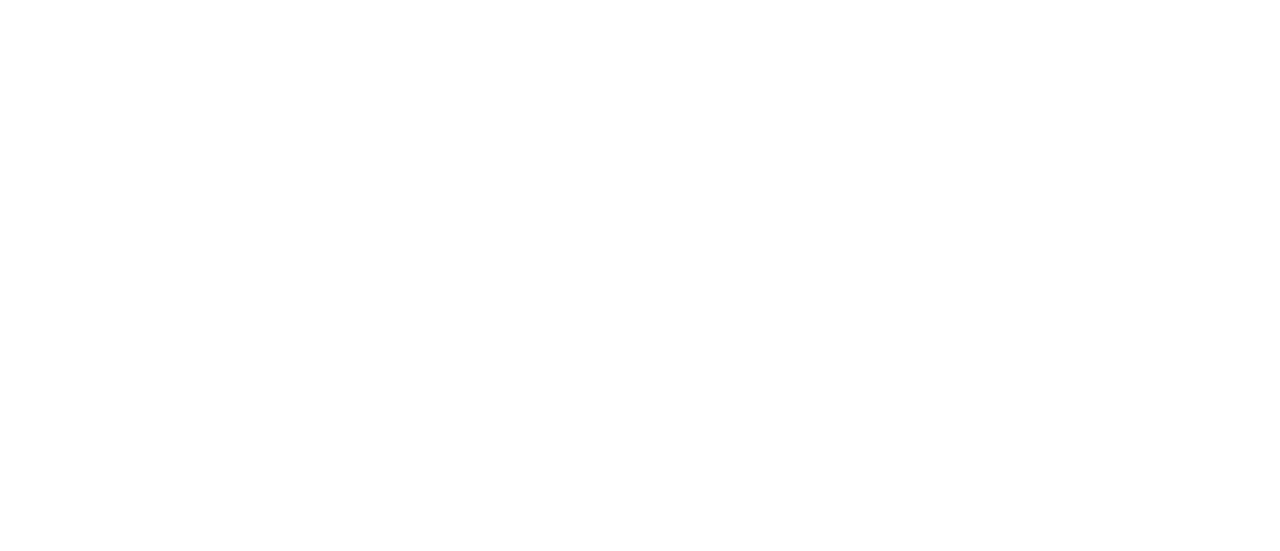 scroll, scrollTop: 0, scrollLeft: 0, axis: both 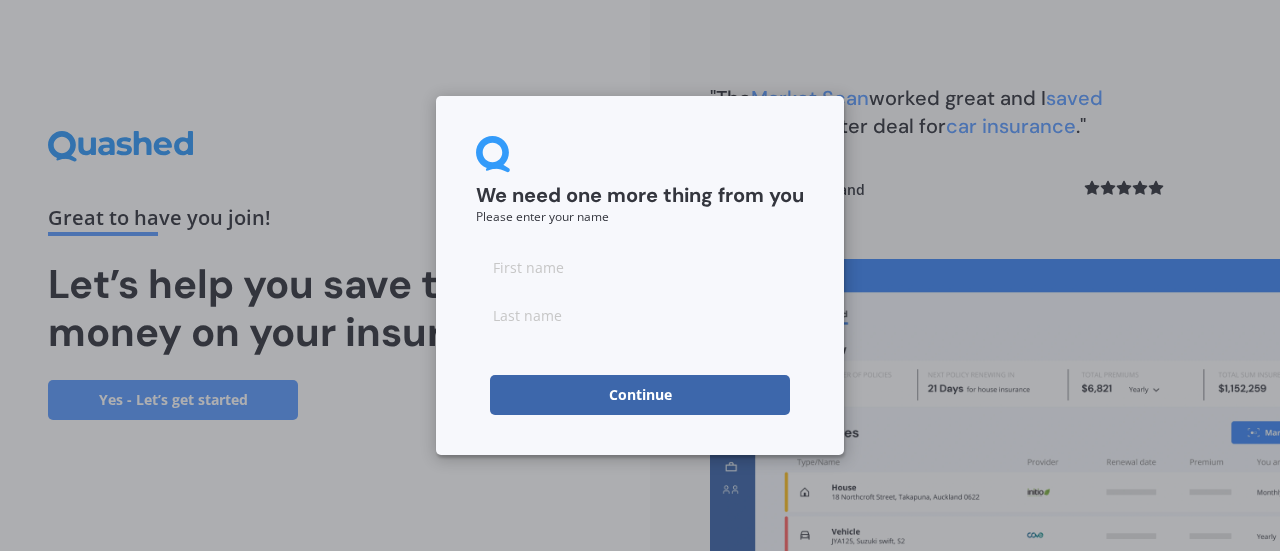 click at bounding box center (640, 267) 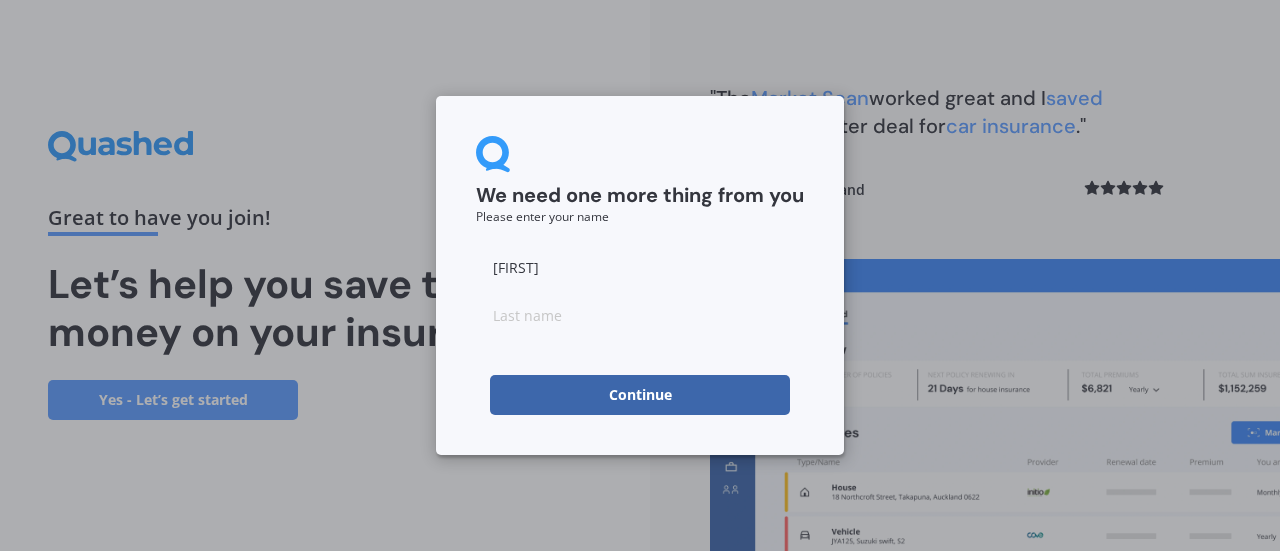 type on "[LAST]" 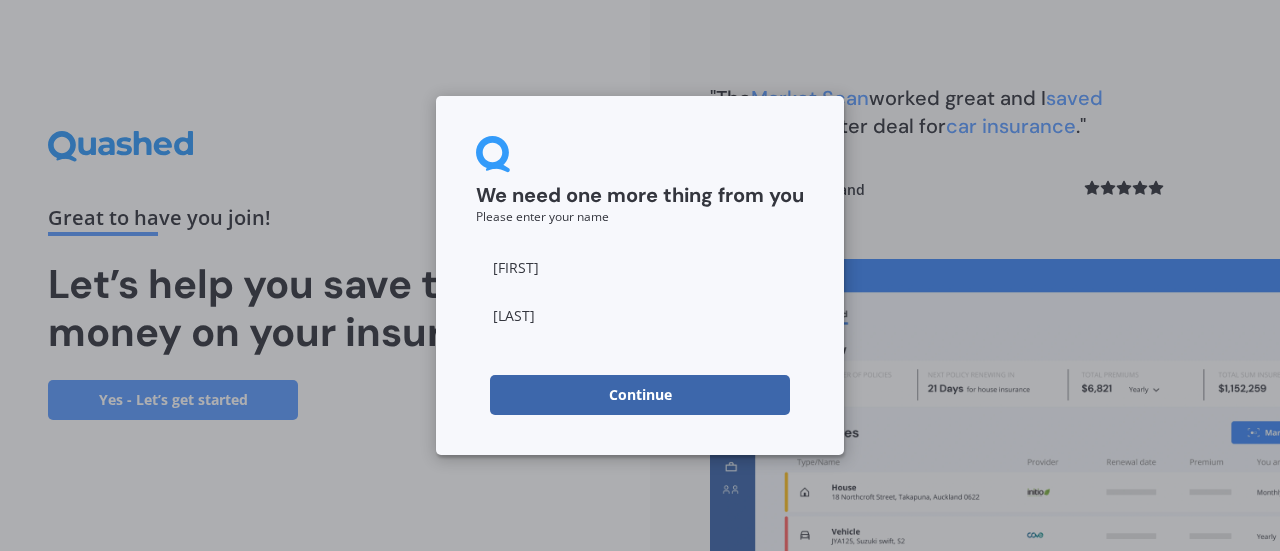 click on "Continue" at bounding box center (640, 395) 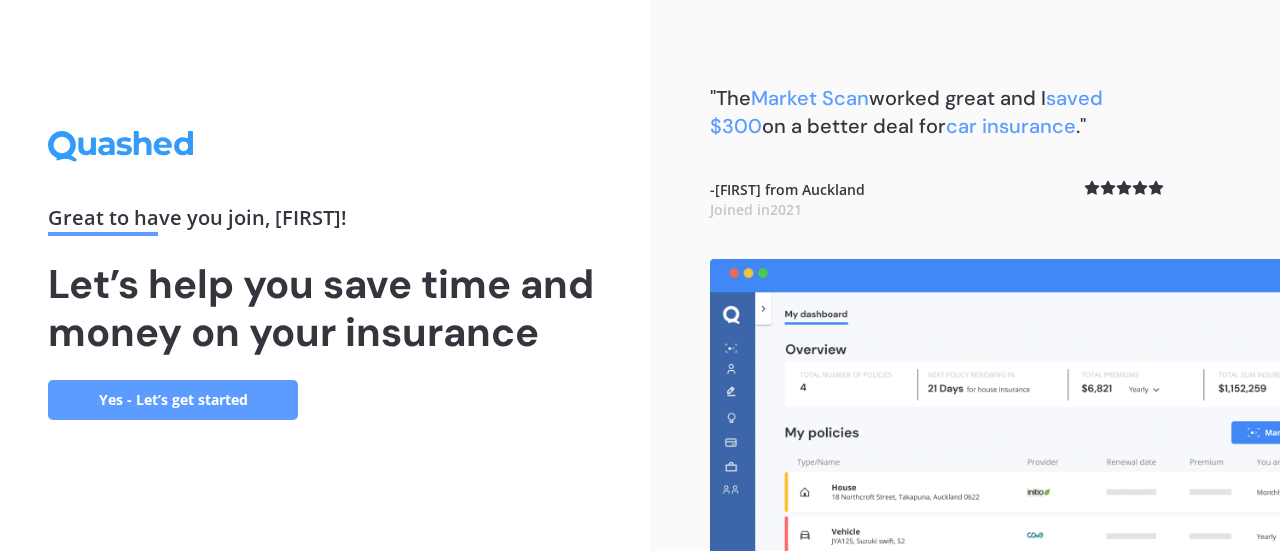 click on "Yes - Let’s get started" at bounding box center (173, 400) 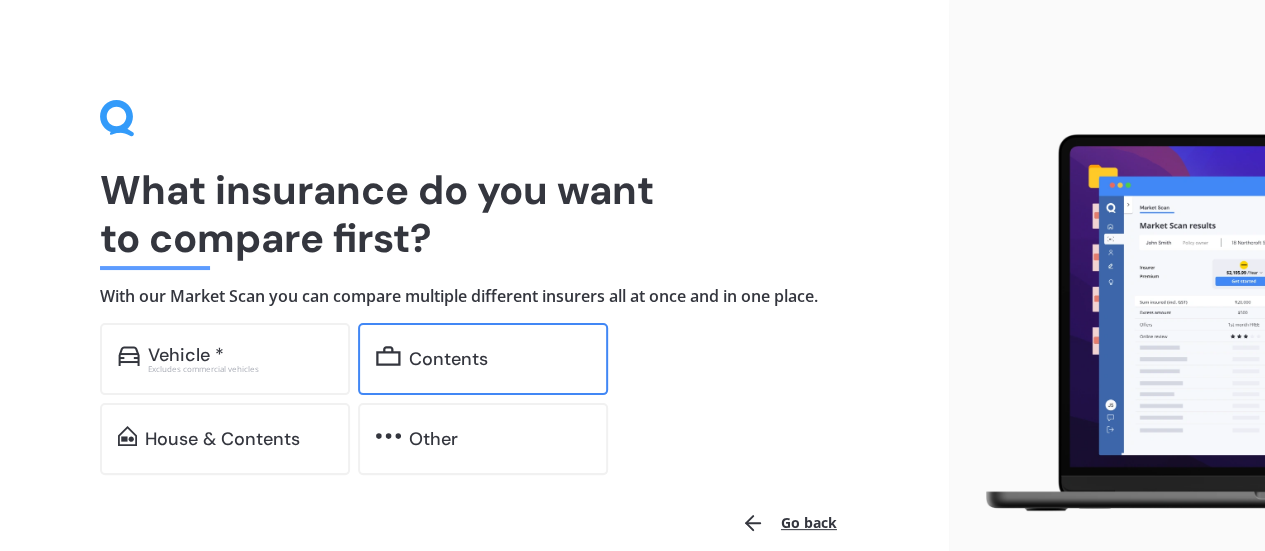 click on "Contents" at bounding box center [448, 359] 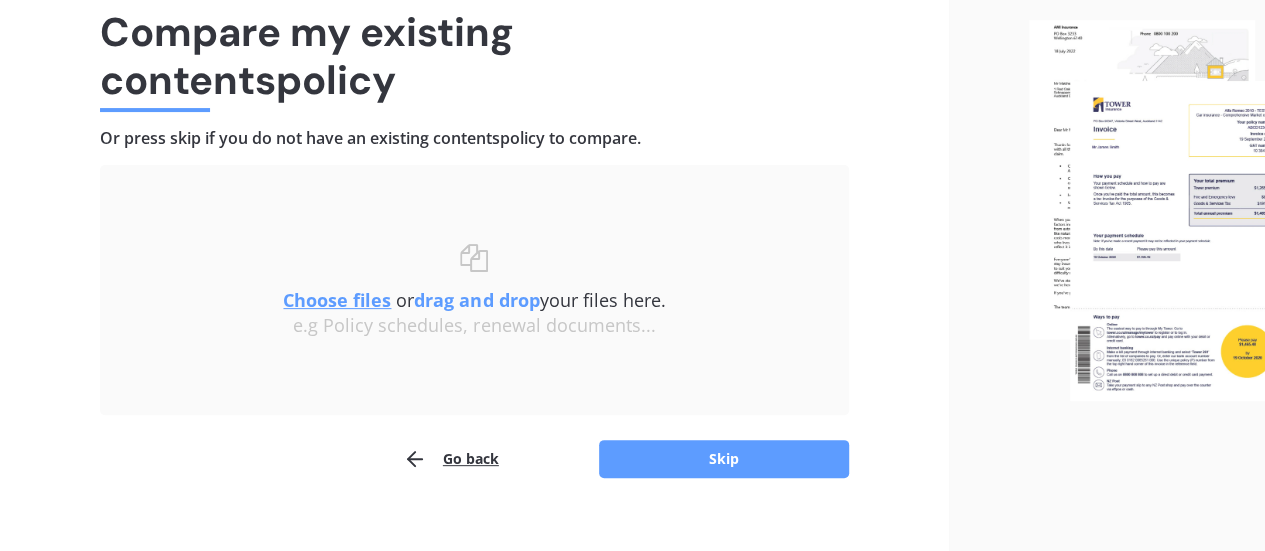 scroll, scrollTop: 185, scrollLeft: 0, axis: vertical 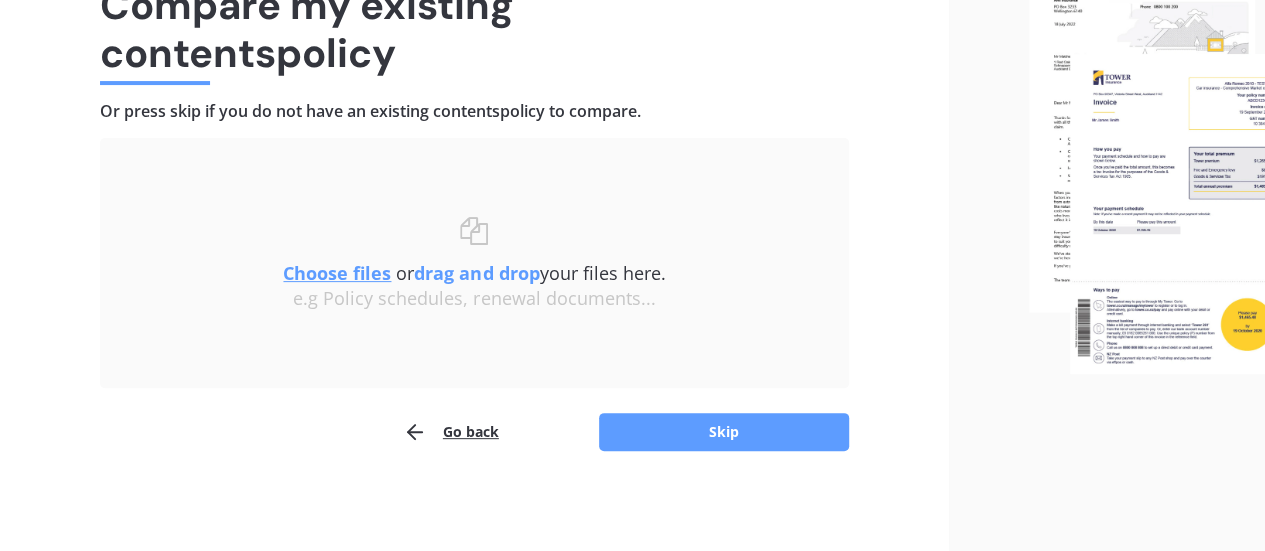 click on "Compare my existing   contents  policy Or press skip if you do not have an existing   contents  policy to compare. Uploading Choose files   or  drag and drop  your files here. Choose files or photos e.g Policy schedules, renewal documents... The file name   already exists, would you like to replace it? Confirm Cancel Go back Skip" at bounding box center (474, 183) 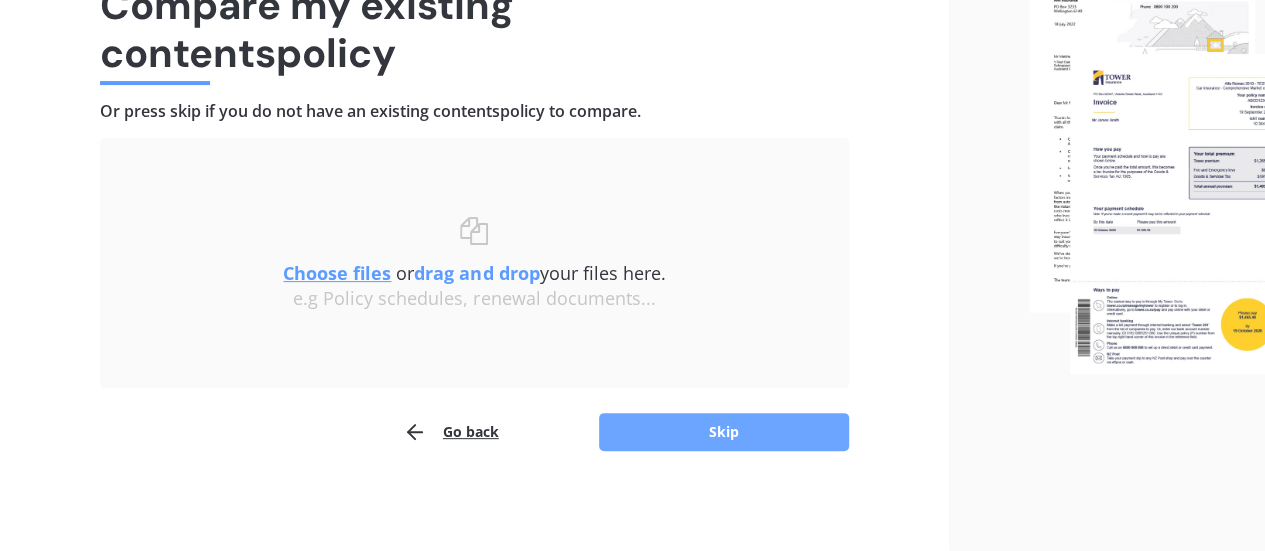 click on "Skip" at bounding box center [724, 432] 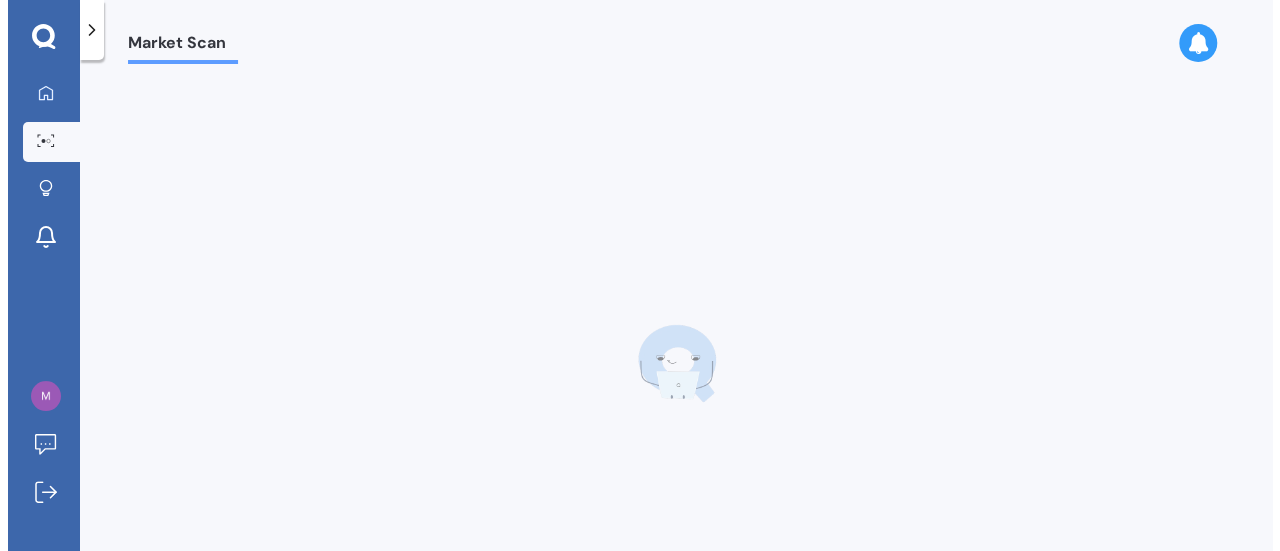 scroll, scrollTop: 0, scrollLeft: 0, axis: both 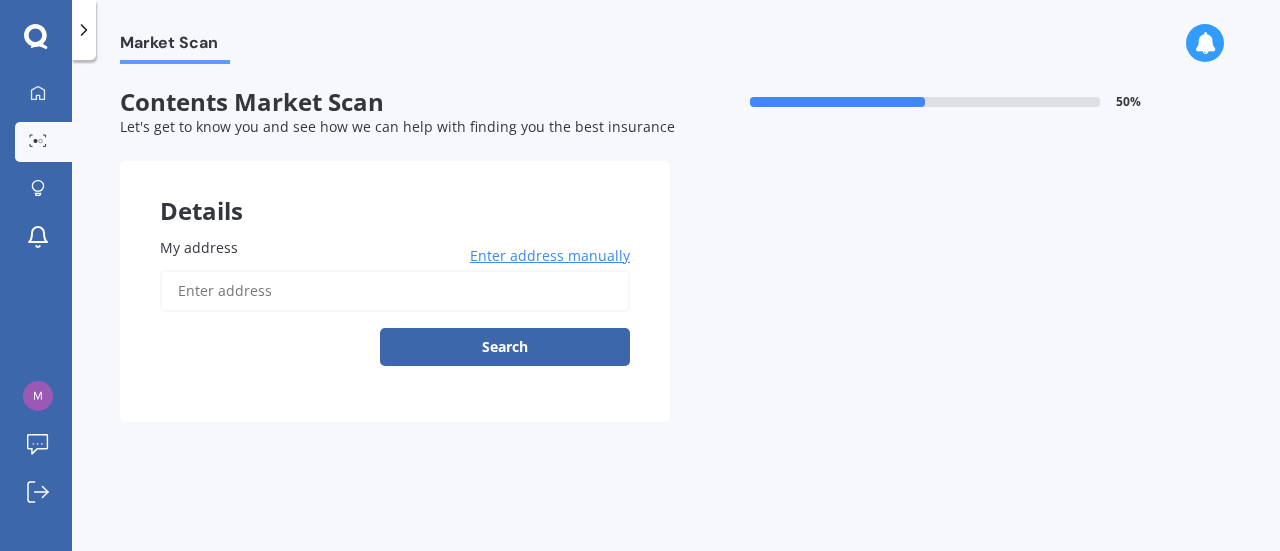 click on "My address" at bounding box center [395, 291] 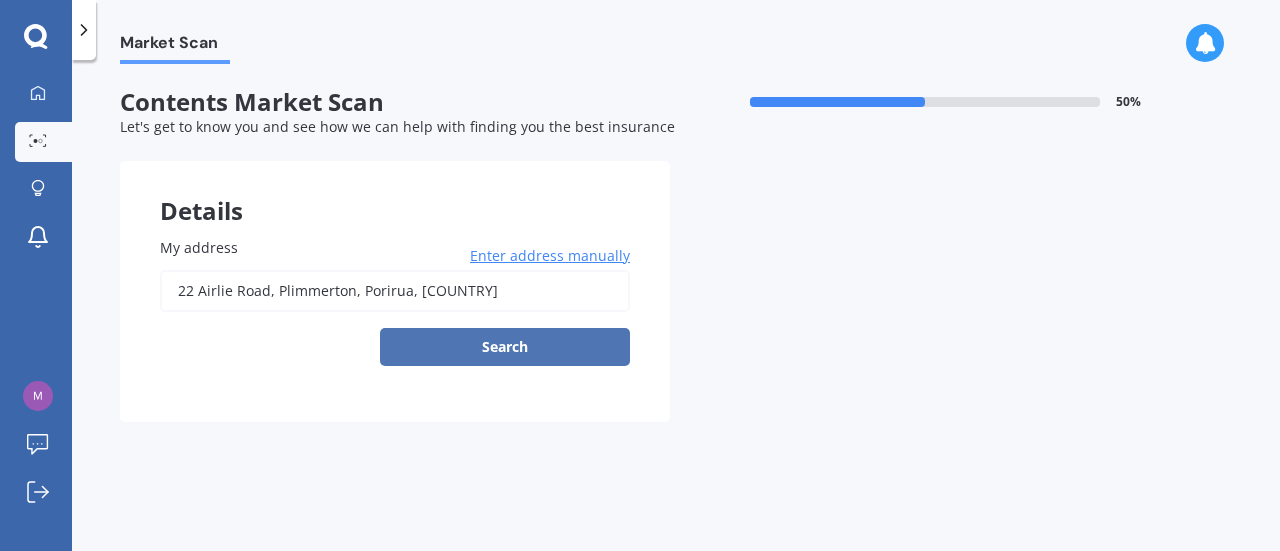click on "Search" at bounding box center [505, 347] 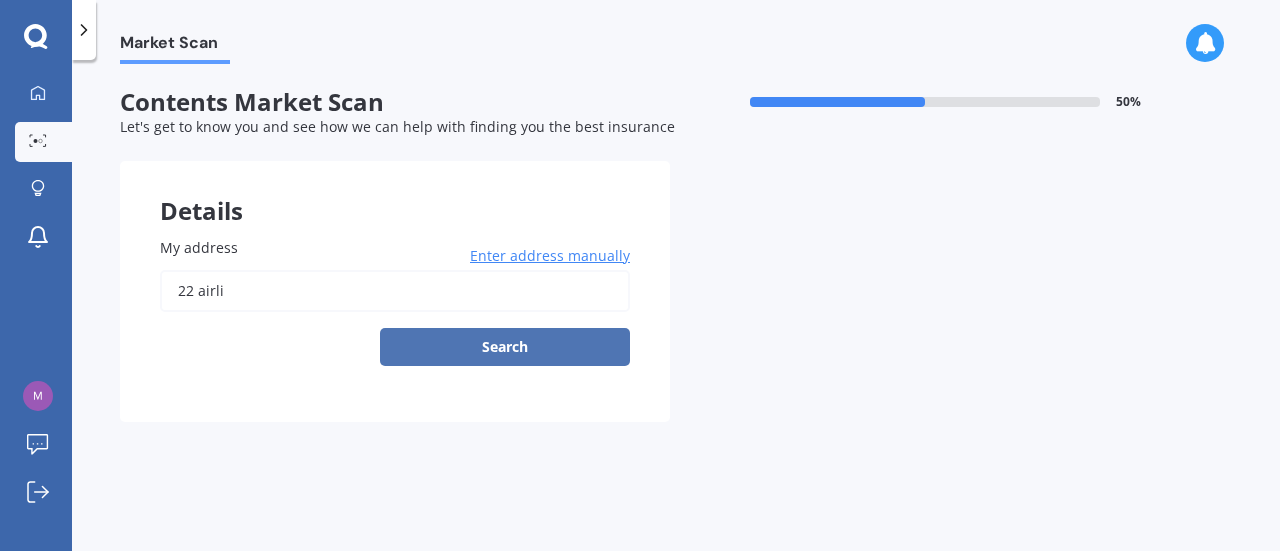 type on "22 Airlie Road, Plimmerton, Porirua [ZIP]" 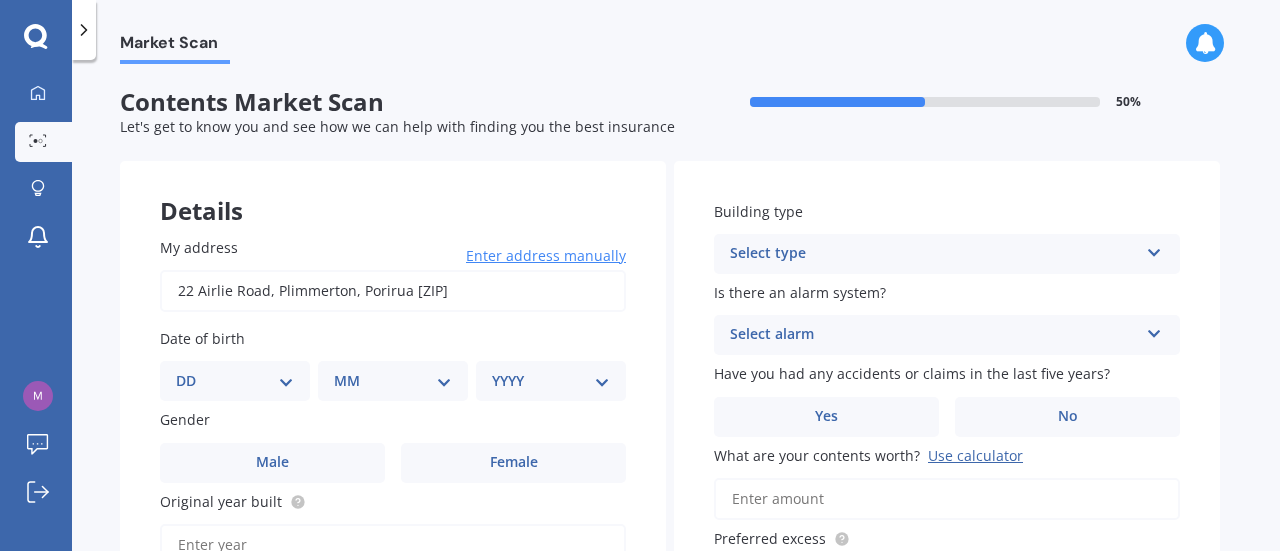 click on "DD 01 02 03 04 05 06 07 08 09 10 11 12 13 14 15 16 17 18 19 20 21 22 23 24 25 26 27 28 29 30 31" at bounding box center (235, 381) 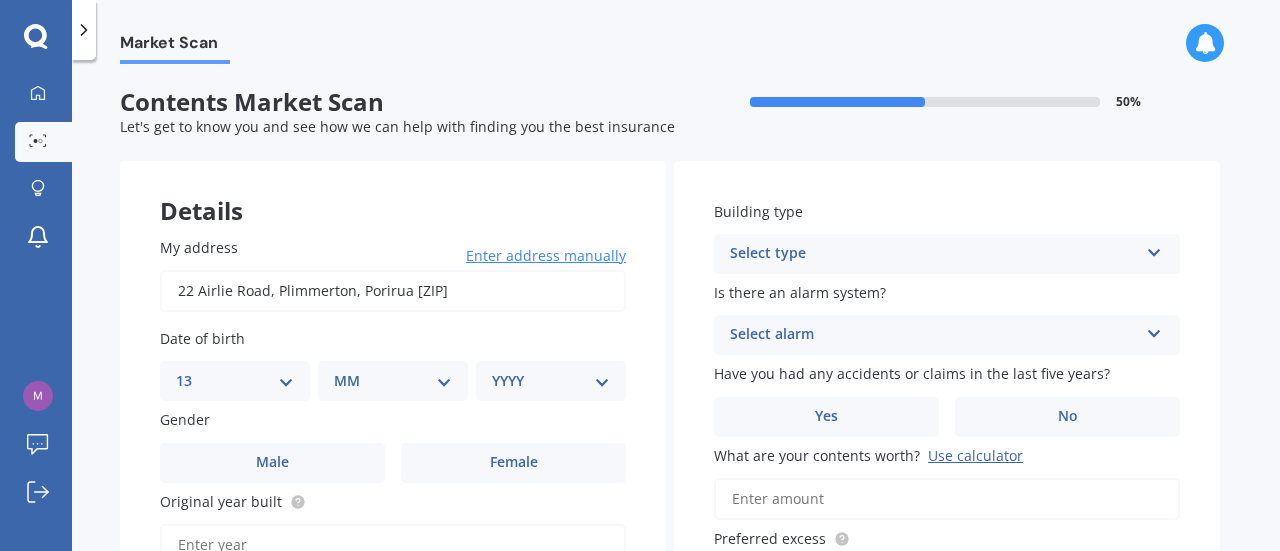 click on "DD 01 02 03 04 05 06 07 08 09 10 11 12 13 14 15 16 17 18 19 20 21 22 23 24 25 26 27 28 29 30 31" at bounding box center (235, 381) 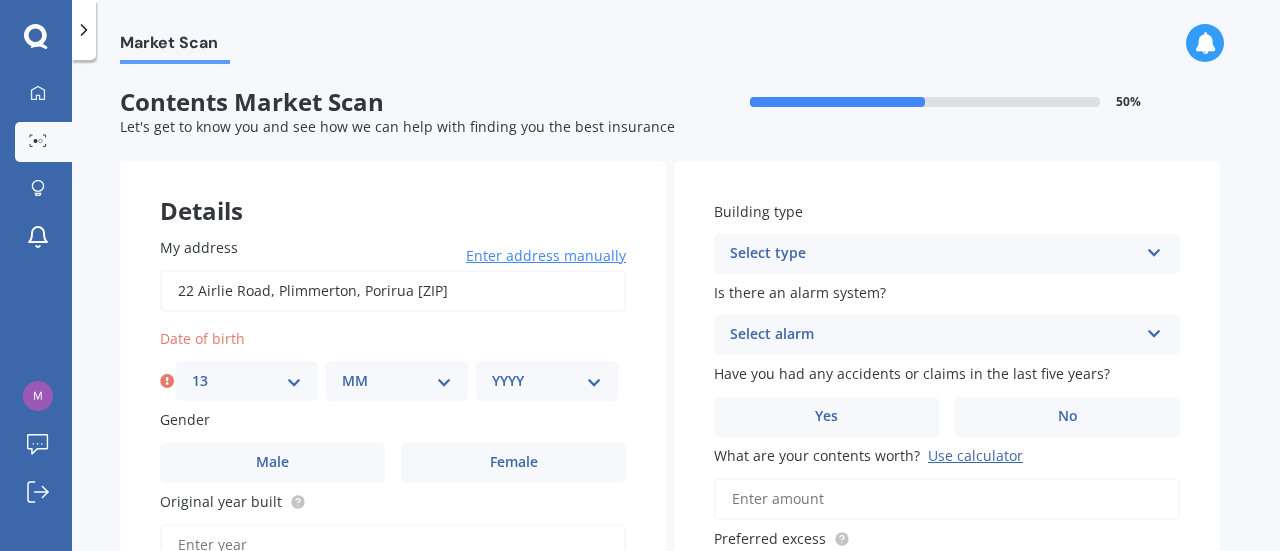 click on "MM 01 02 03 04 05 06 07 08 09 10 11 12" at bounding box center (397, 381) 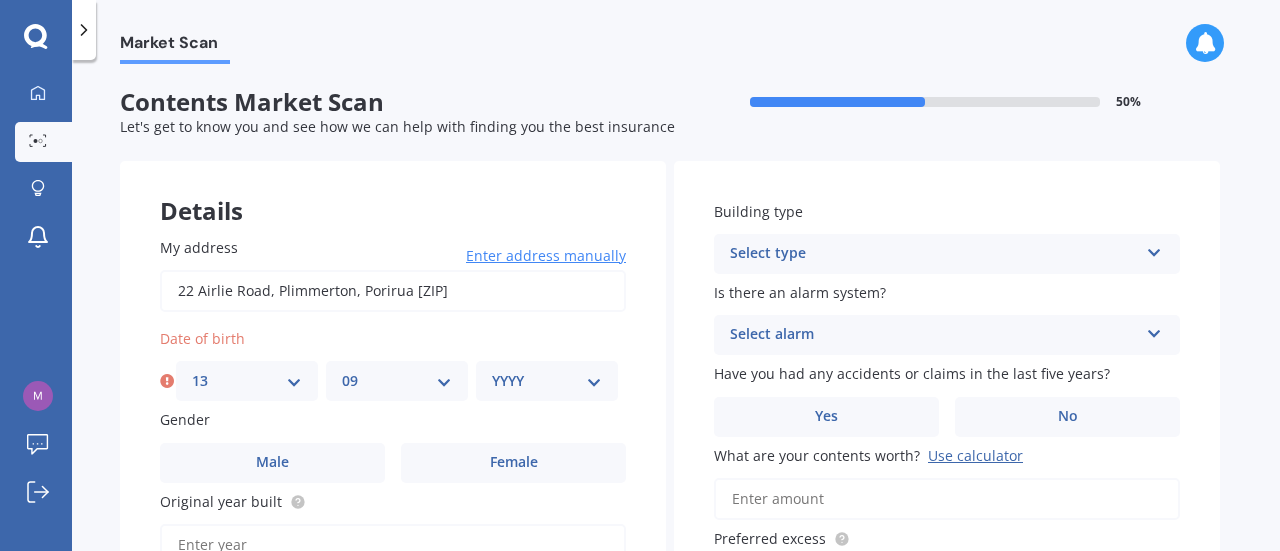 click on "MM 01 02 03 04 05 06 07 08 09 10 11 12" at bounding box center (397, 381) 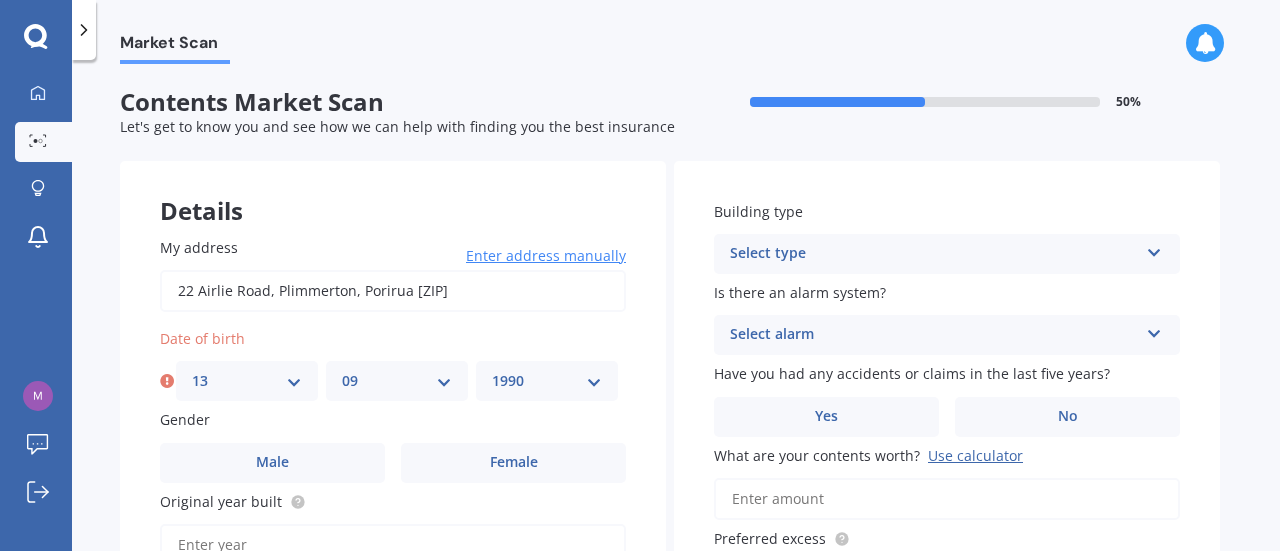 click on "YYYY 2009 2008 2007 2006 2005 2004 2003 2002 2001 2000 1999 1998 1997 1996 1995 1994 1993 1992 1991 1990 1989 1988 1987 1986 1985 1984 1983 1982 1981 1980 1979 1978 1977 1976 1975 1974 1973 1972 1971 1970 1969 1968 1967 1966 1965 1964 1963 1962 1961 1960 1959 1958 1957 1956 1955 1954 1953 1952 1951 1950 1949 1948 1947 1946 1945 1944 1943 1942 1941 1940 1939 1938 1937 1936 1935 1934 1933 1932 1931 1930 1929 1928 1927 1926 1925 1924 1923 1922 1921 1920 1919 1918 1917 1916 1915 1914 1913 1912 1911 1910" at bounding box center [547, 381] 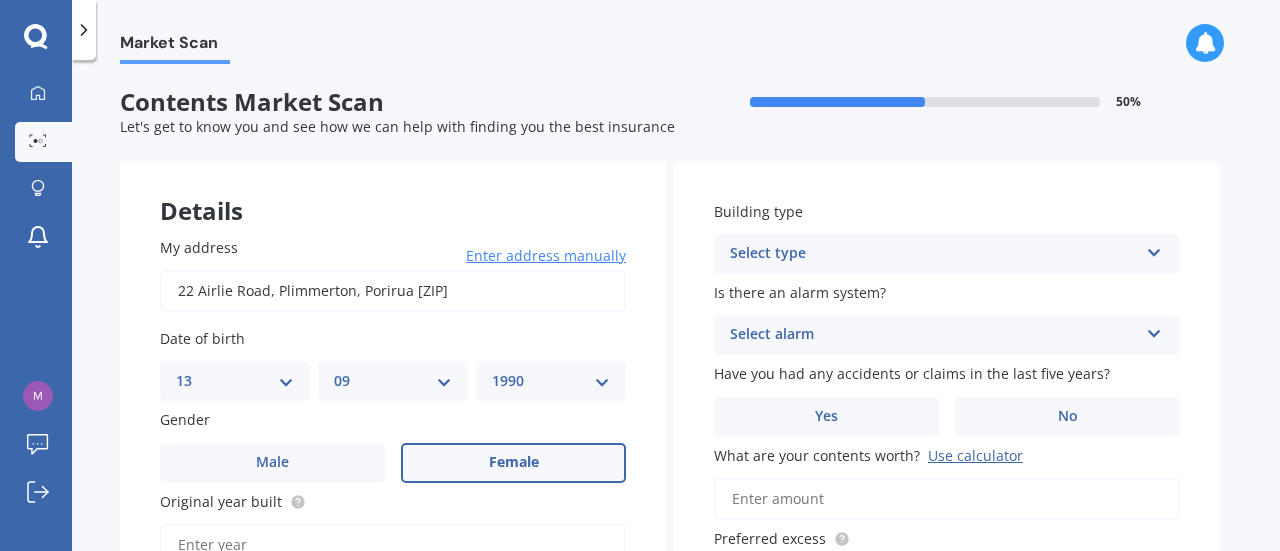 click on "Female" at bounding box center (514, 462) 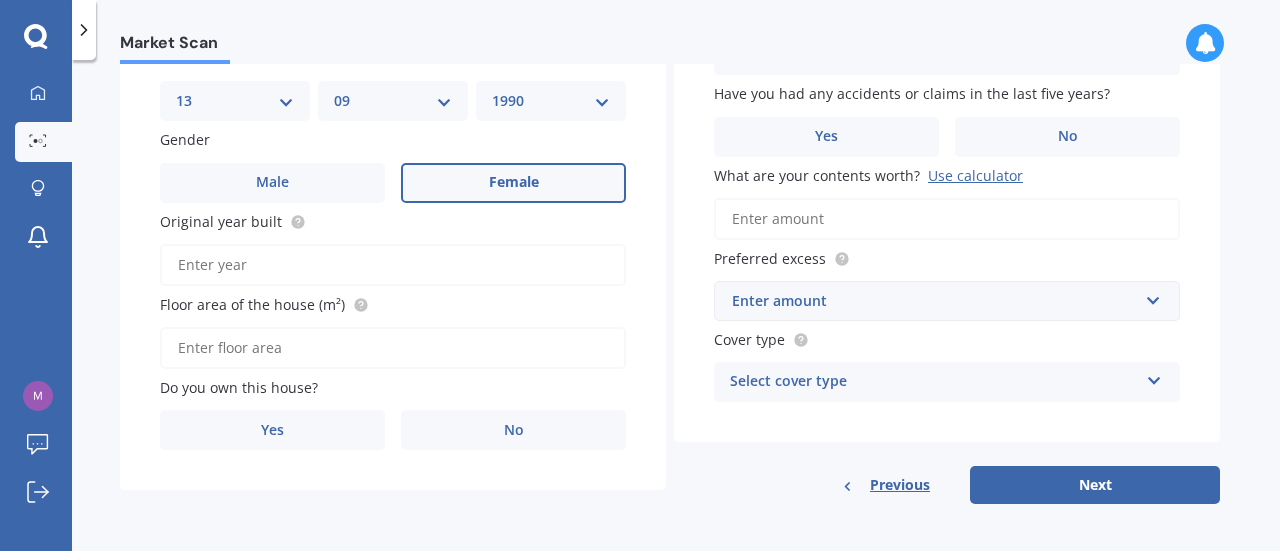 scroll, scrollTop: 286, scrollLeft: 0, axis: vertical 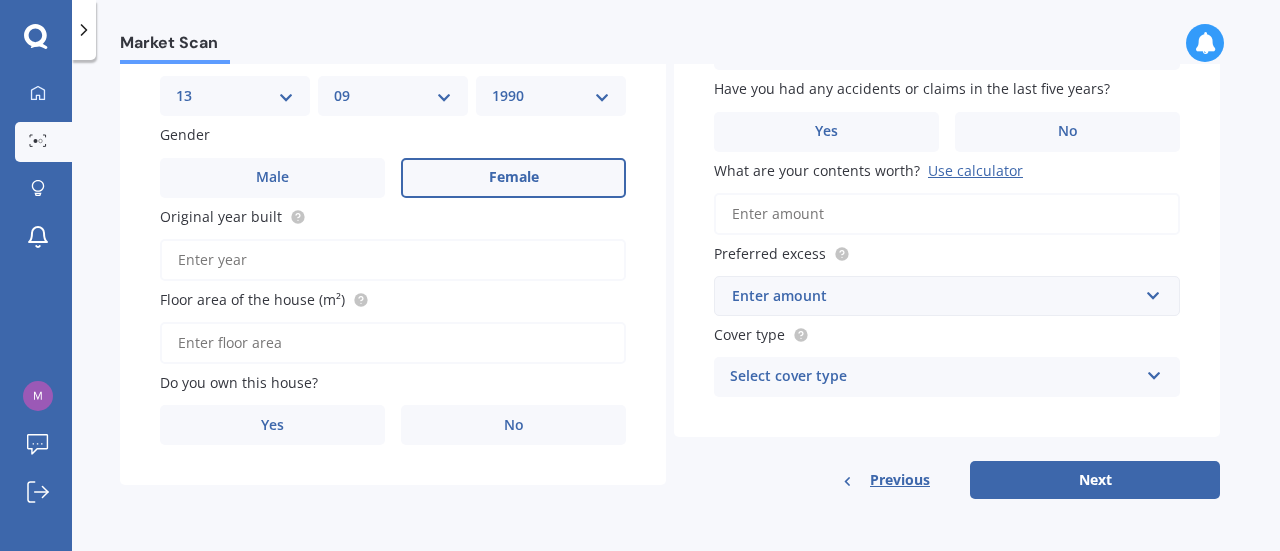 click on "Original year built" at bounding box center (393, 260) 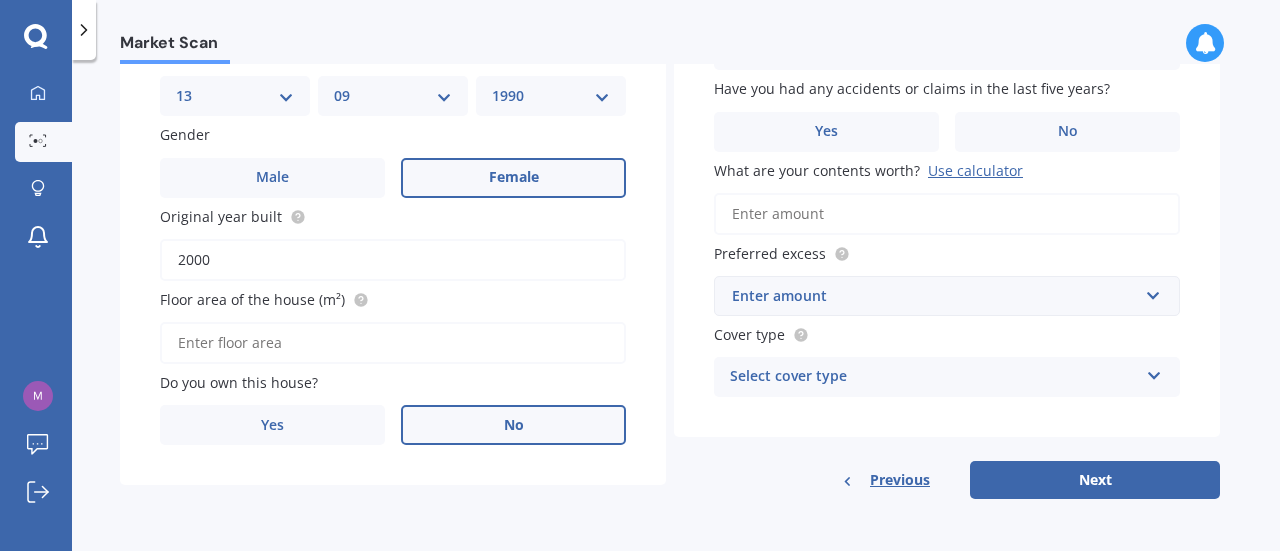 type on "2000" 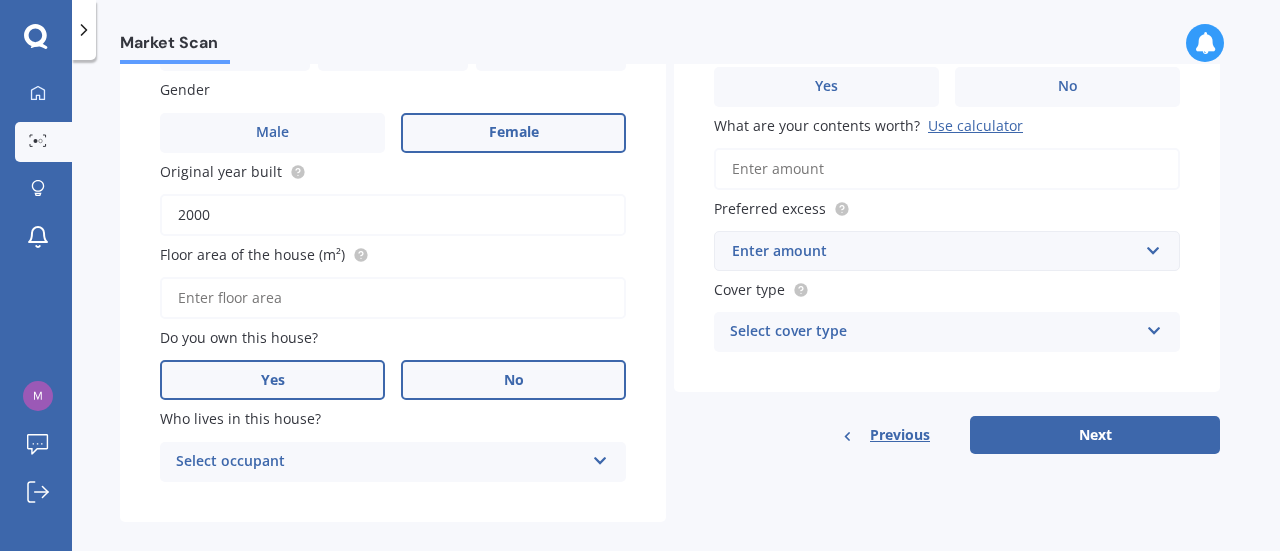 scroll, scrollTop: 354, scrollLeft: 0, axis: vertical 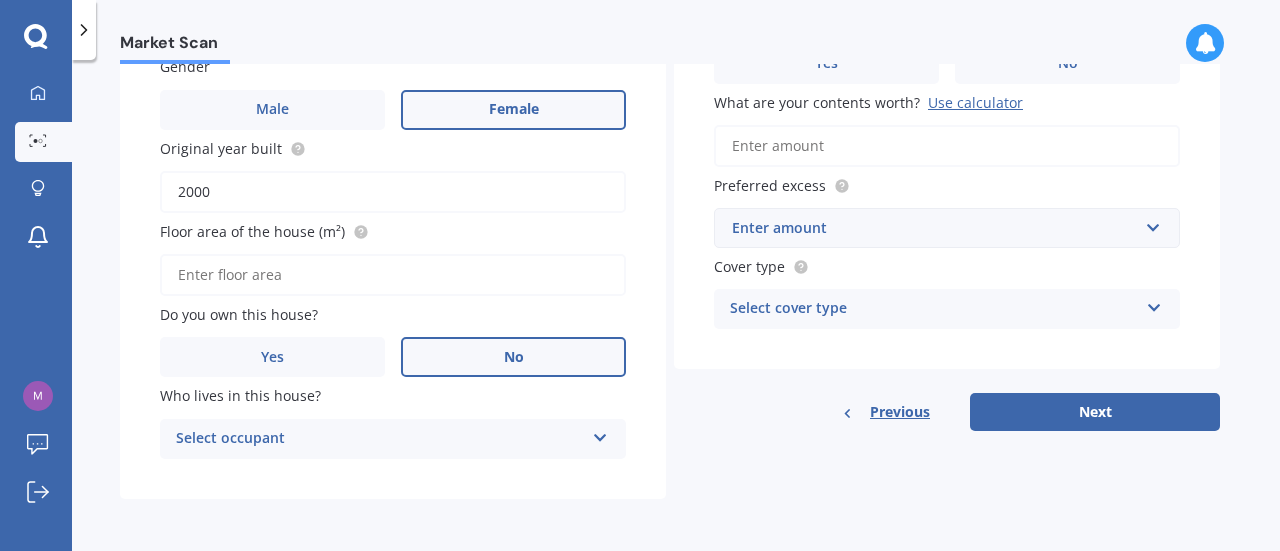 click on "Select occupant" at bounding box center (380, 439) 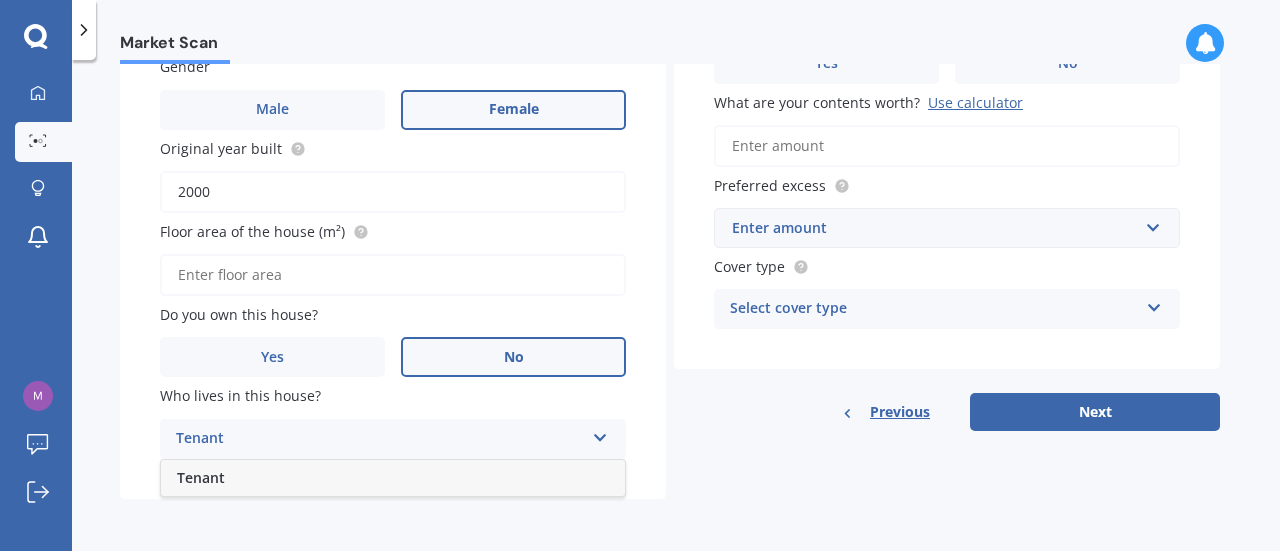 click on "Tenant" at bounding box center (393, 478) 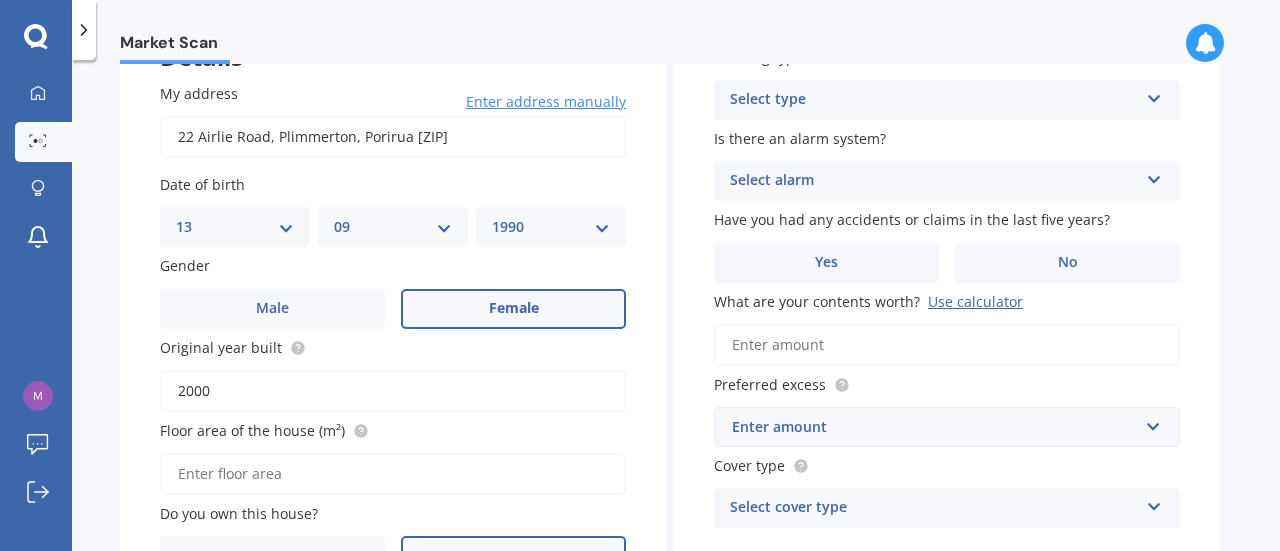 scroll, scrollTop: 0, scrollLeft: 0, axis: both 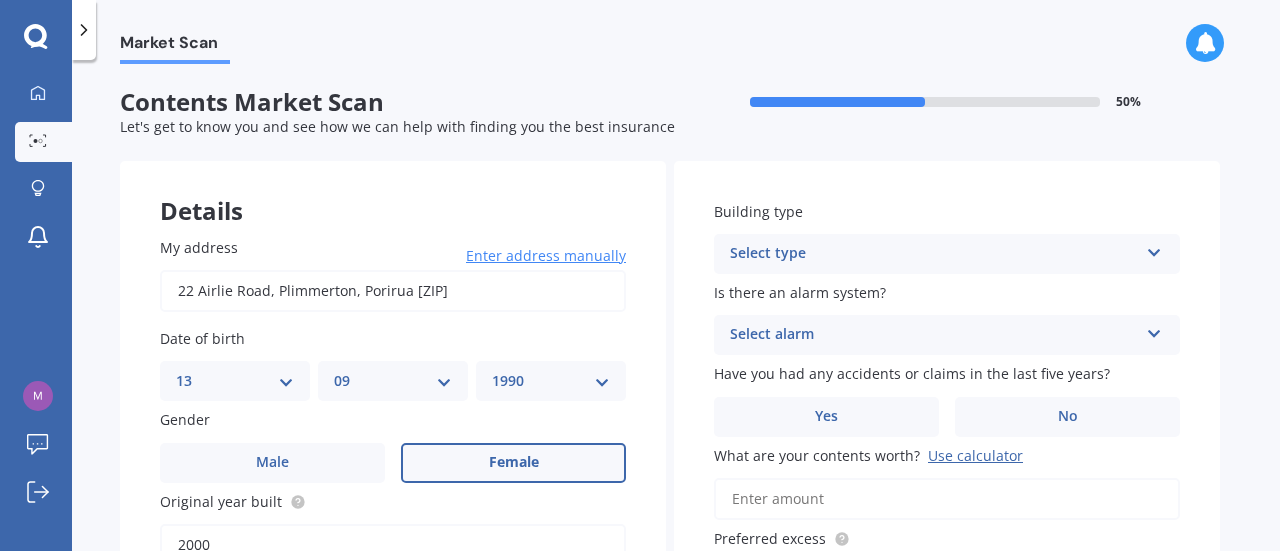 click on "Select type" at bounding box center (934, 254) 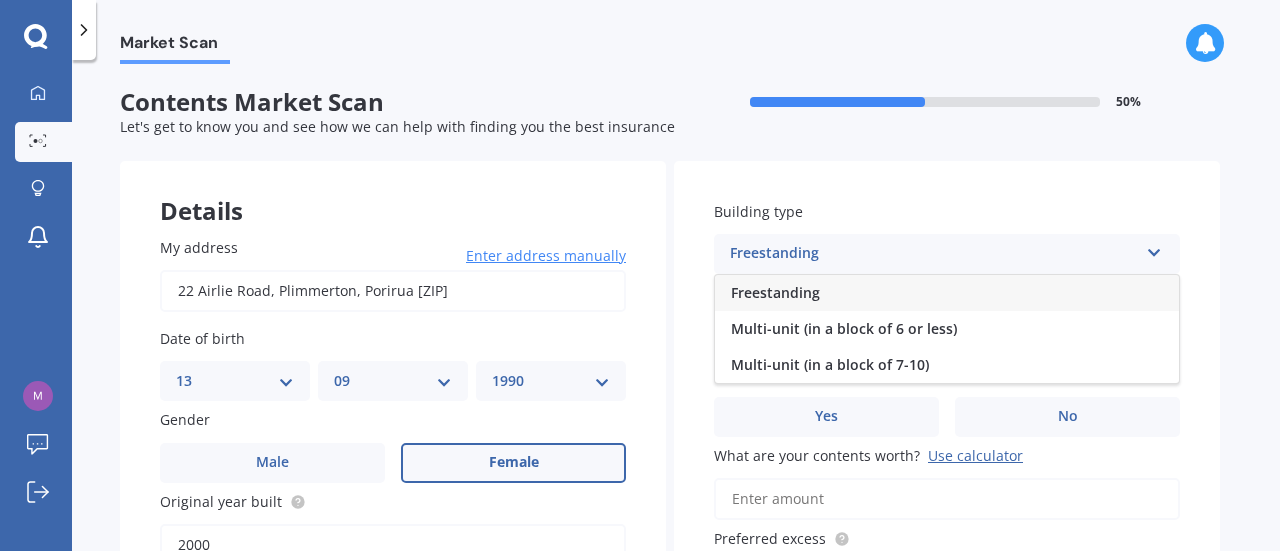 click on "Freestanding" at bounding box center [775, 292] 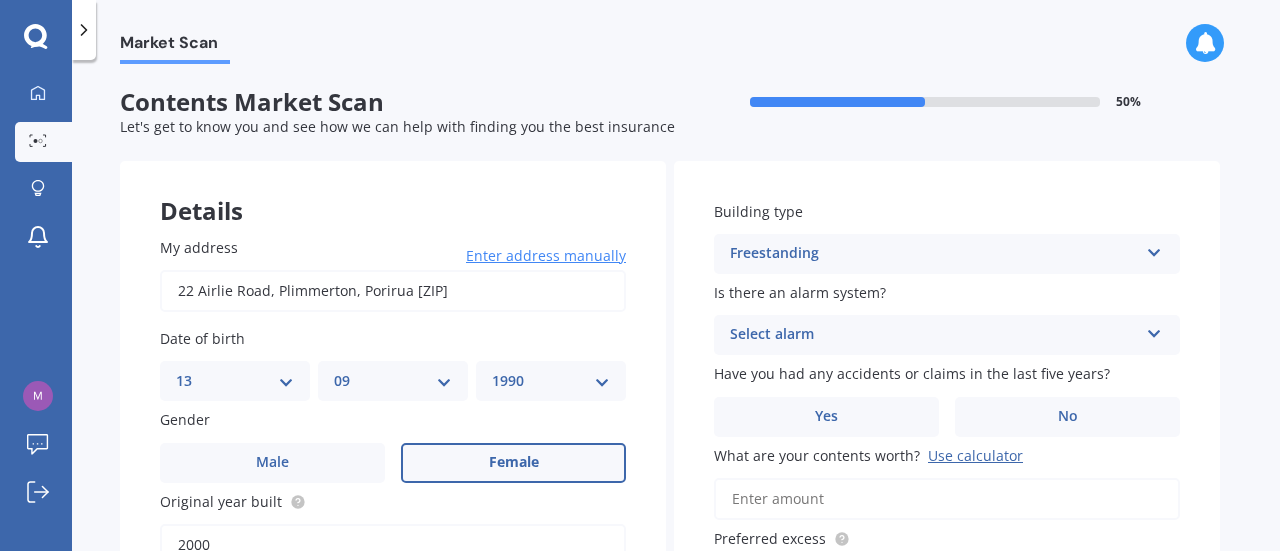 click on "Select alarm" at bounding box center [934, 335] 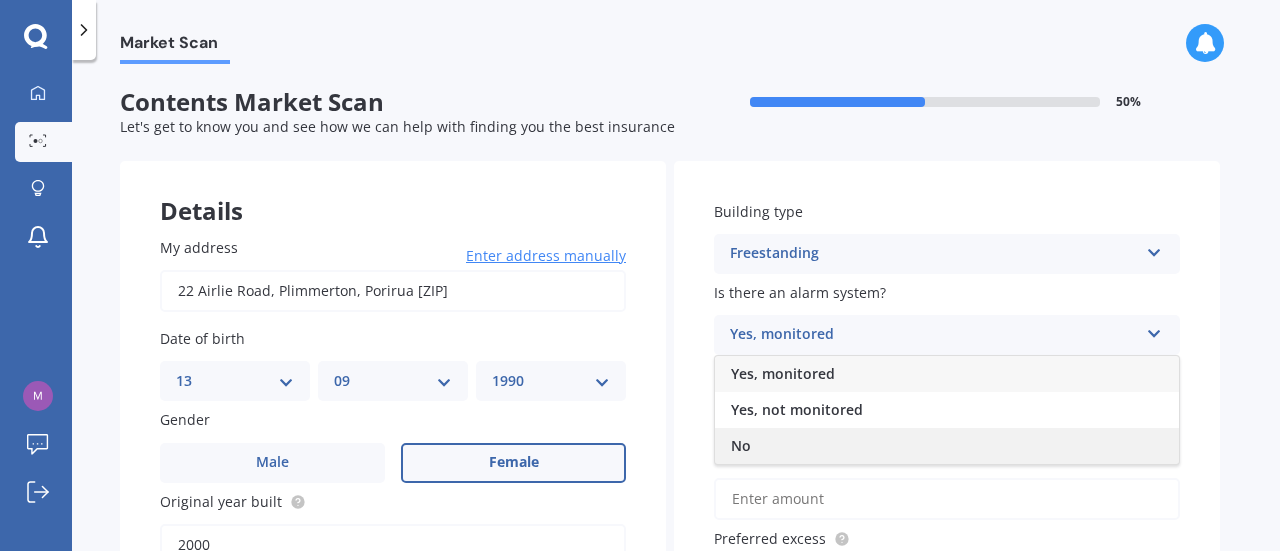 click on "No" at bounding box center (741, 445) 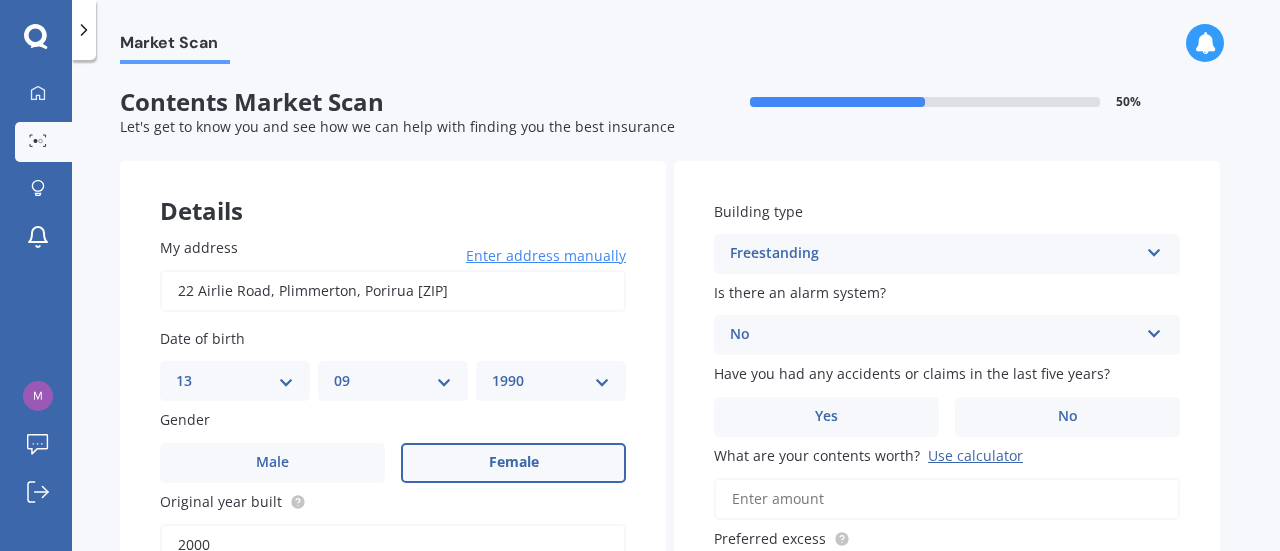 scroll, scrollTop: 100, scrollLeft: 0, axis: vertical 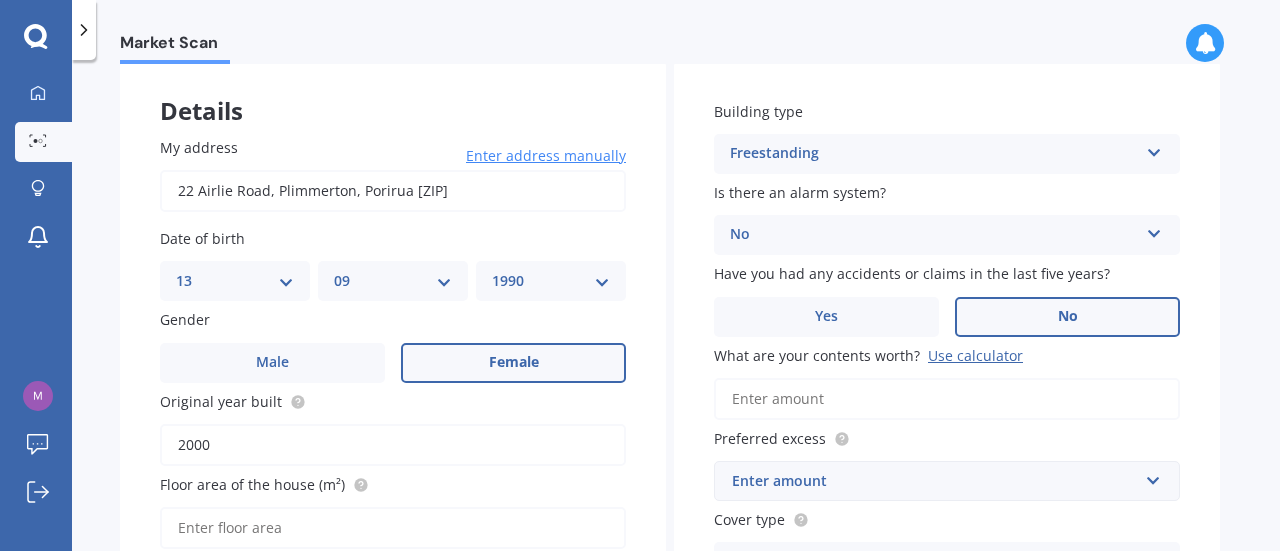 click on "No" at bounding box center (1067, 317) 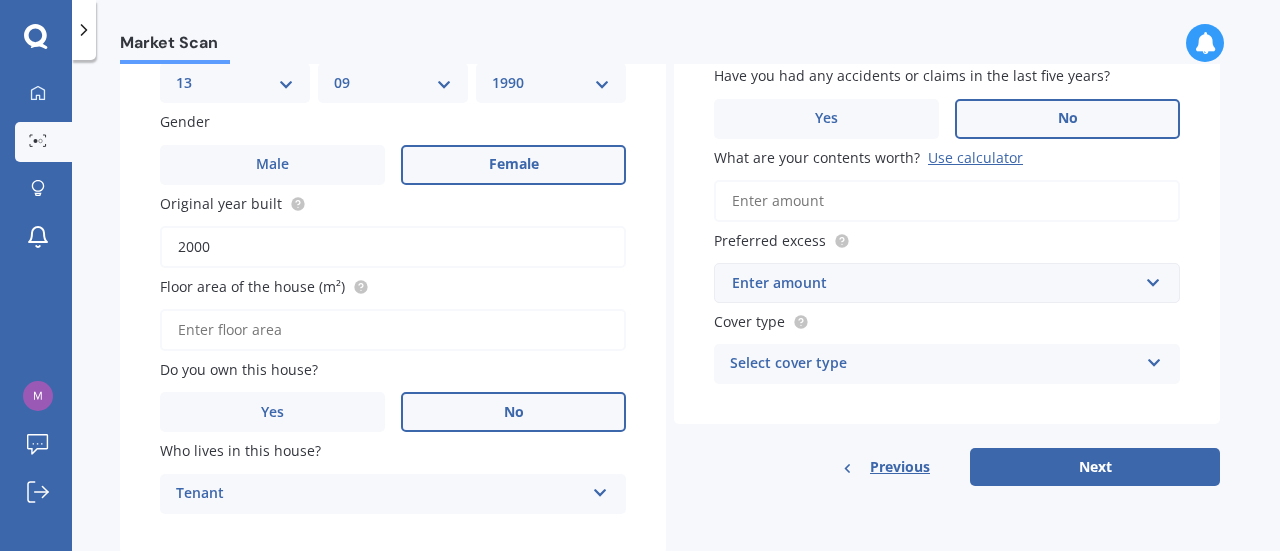 scroll, scrollTop: 300, scrollLeft: 0, axis: vertical 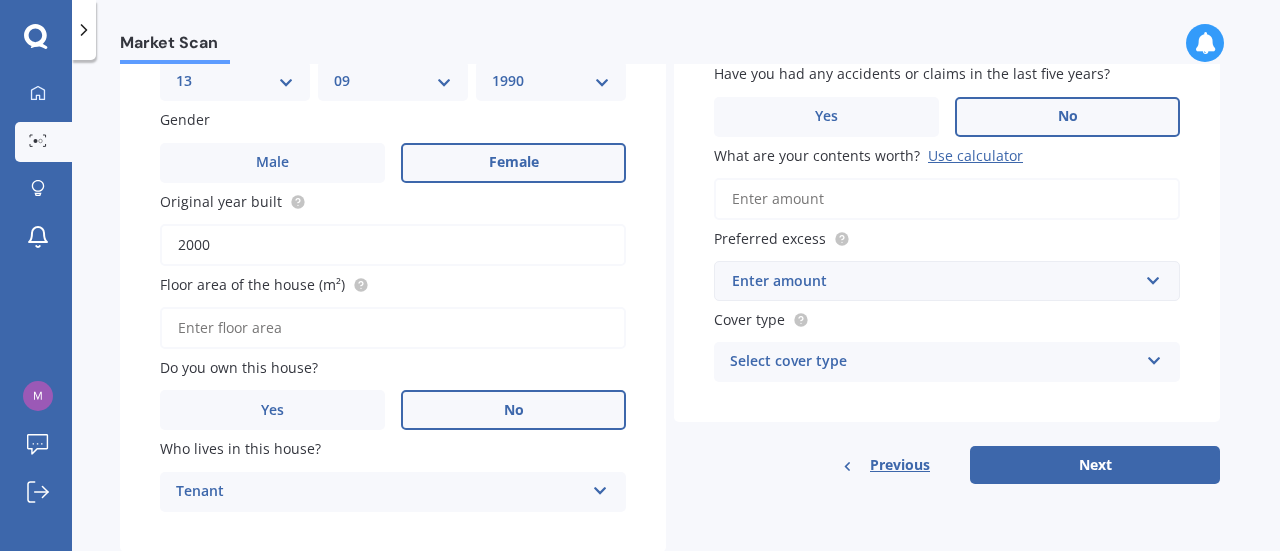 click on "What are your contents worth? Use calculator" at bounding box center (868, 155) 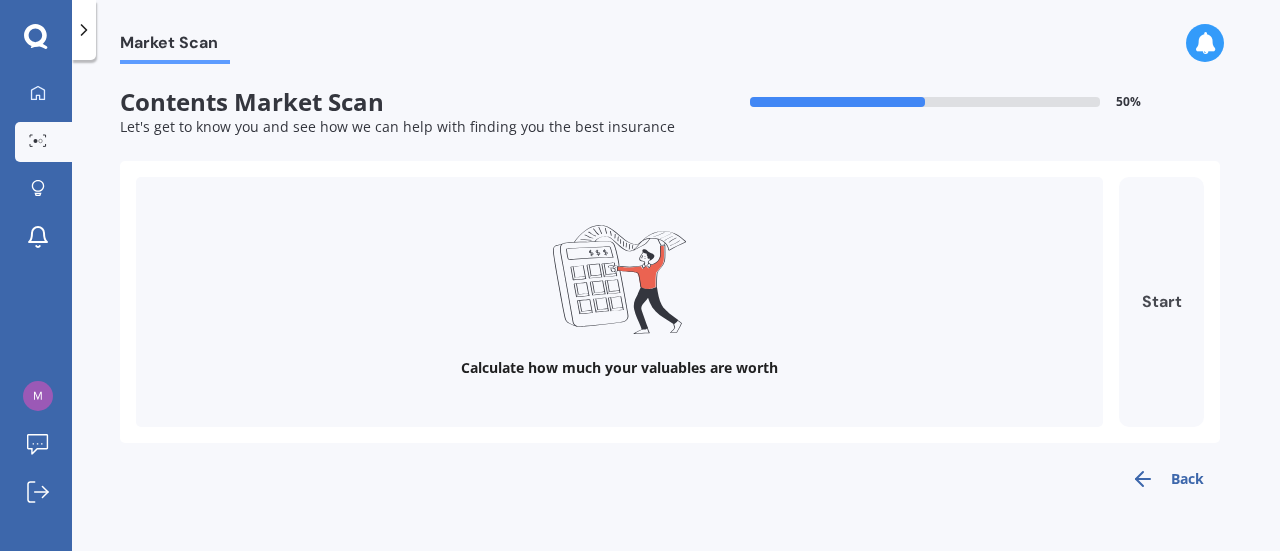 click on "Start" at bounding box center [1161, 302] 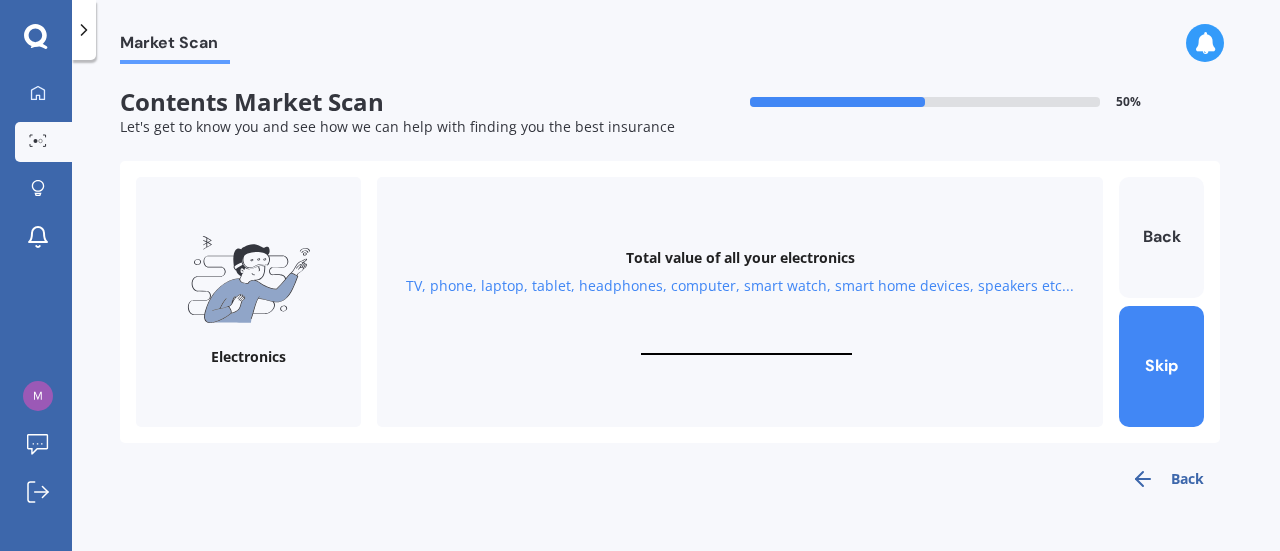 click at bounding box center [746, 345] 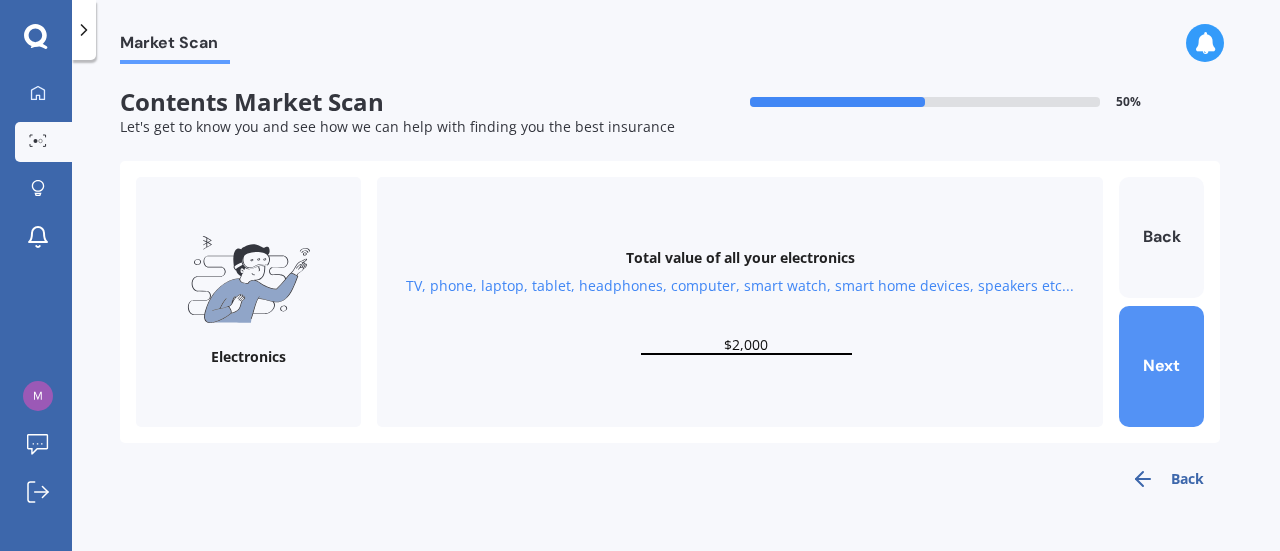 type on "$2,000" 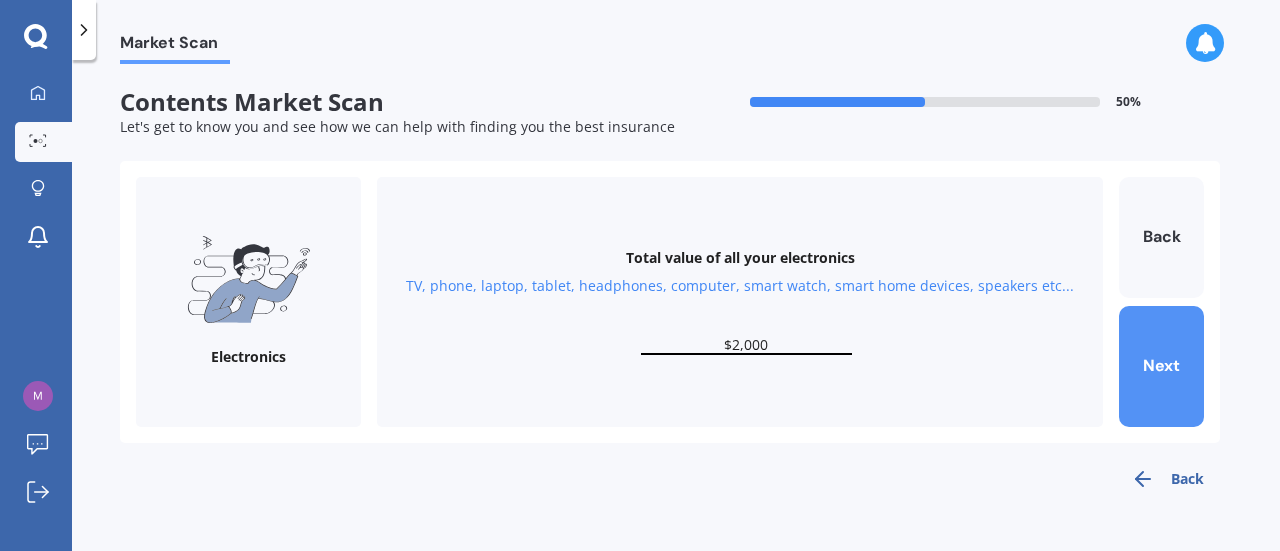 click on "Next" at bounding box center [1161, 366] 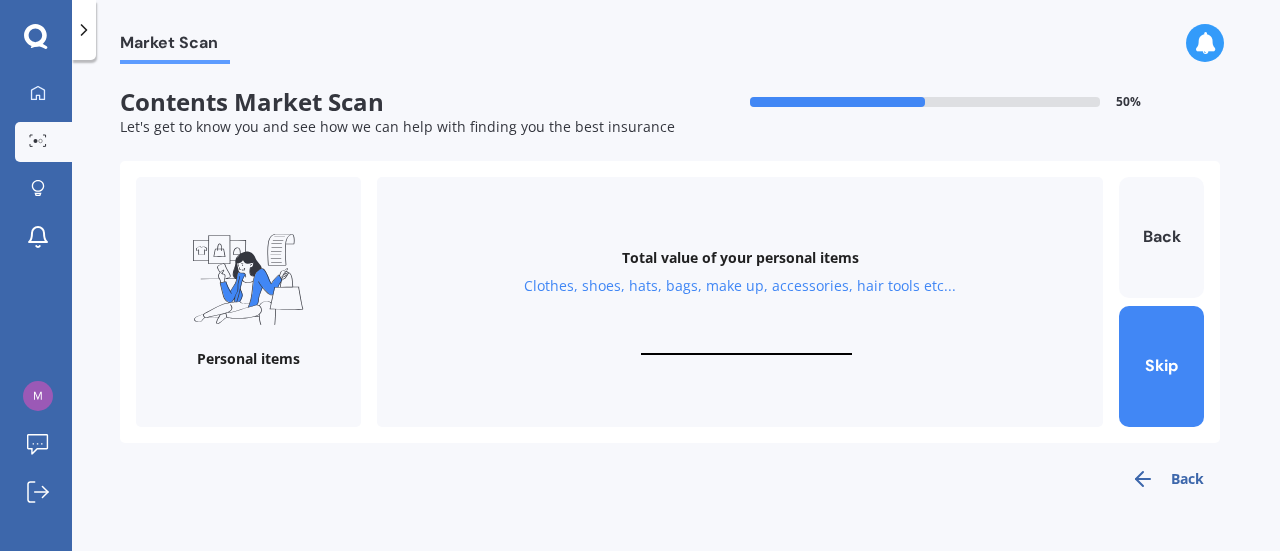 click at bounding box center (746, 345) 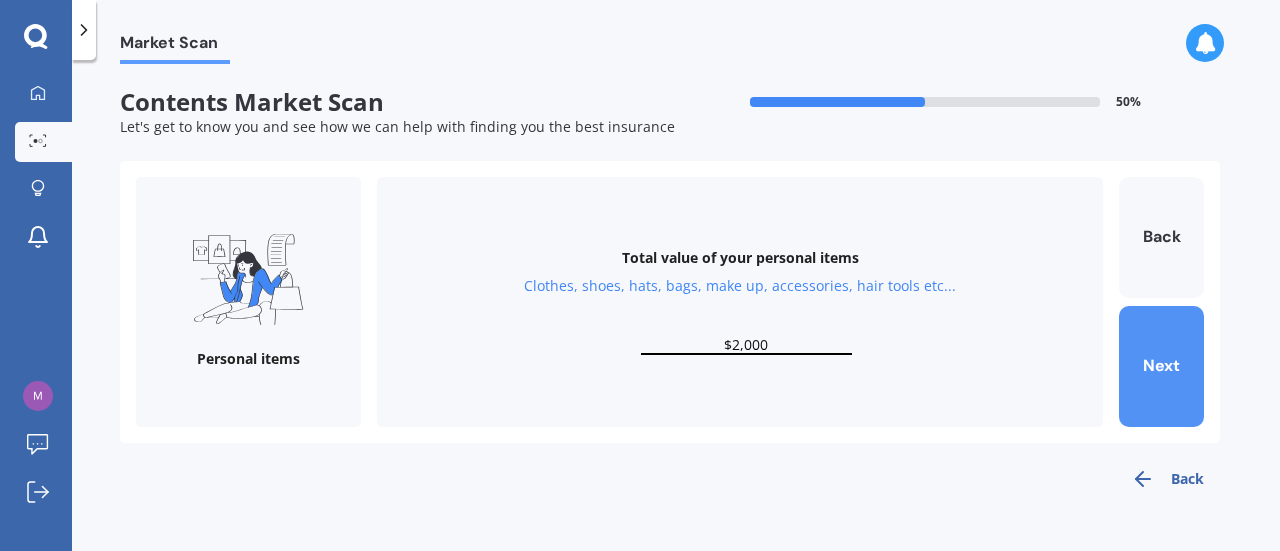 type on "$2,000" 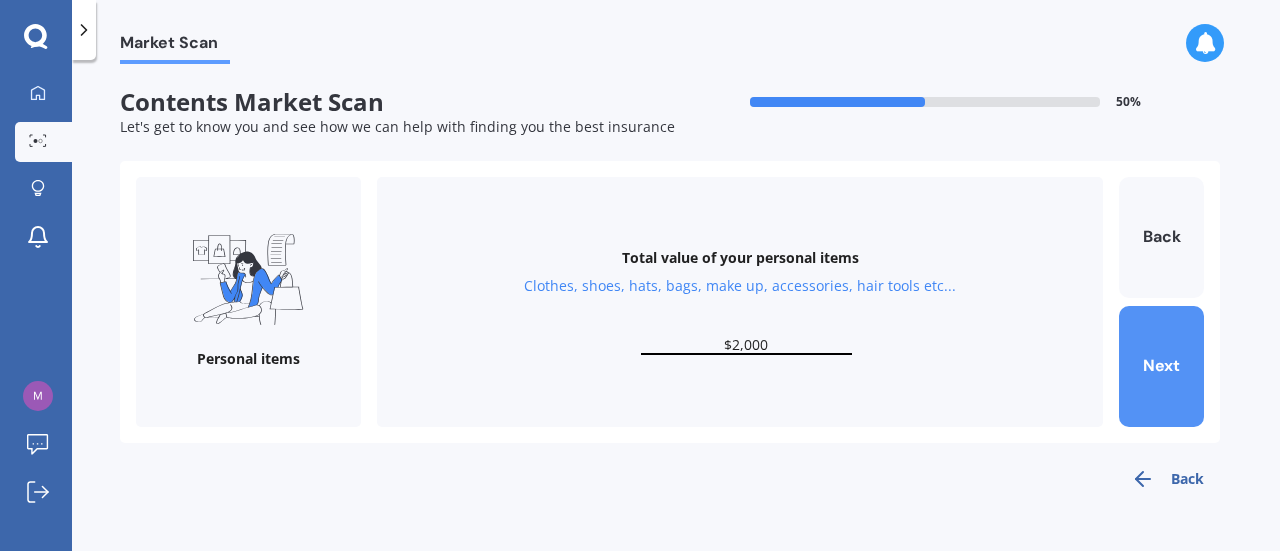 click on "Next" at bounding box center (1161, 366) 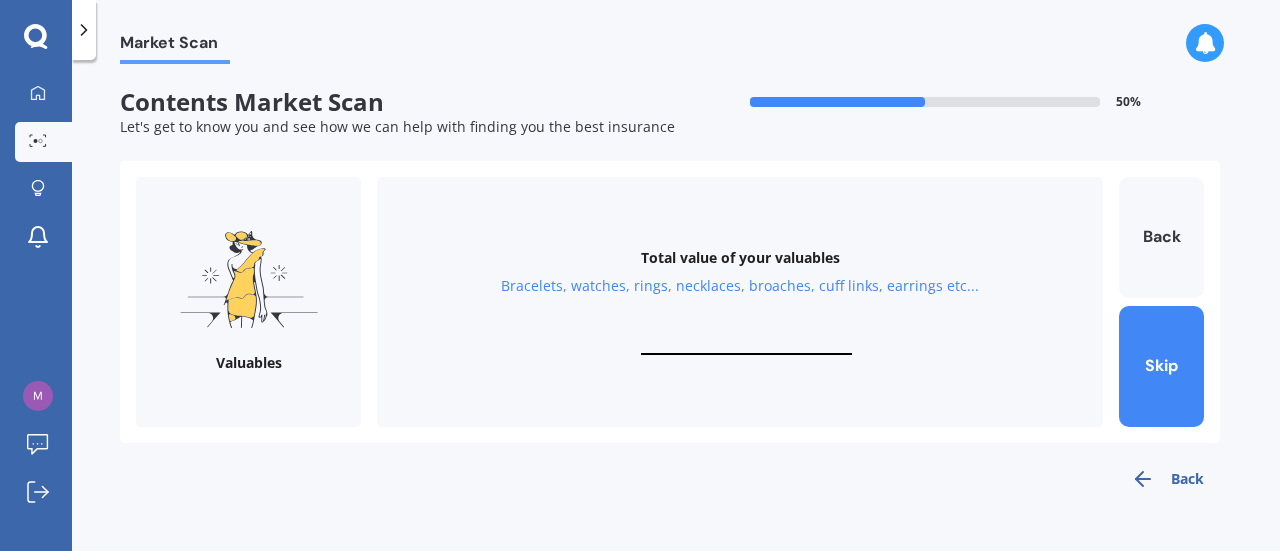 click on "Total value of your valuables Bracelets, watches, rings, necklaces, broaches, cuff links, earrings etc..." at bounding box center (740, 302) 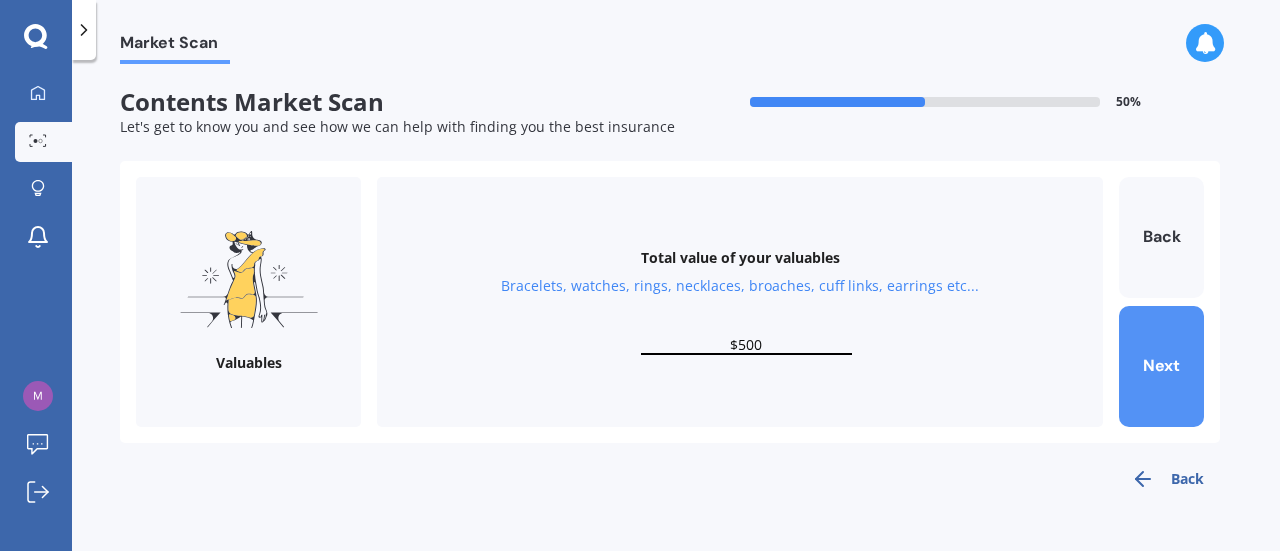 type on "$500" 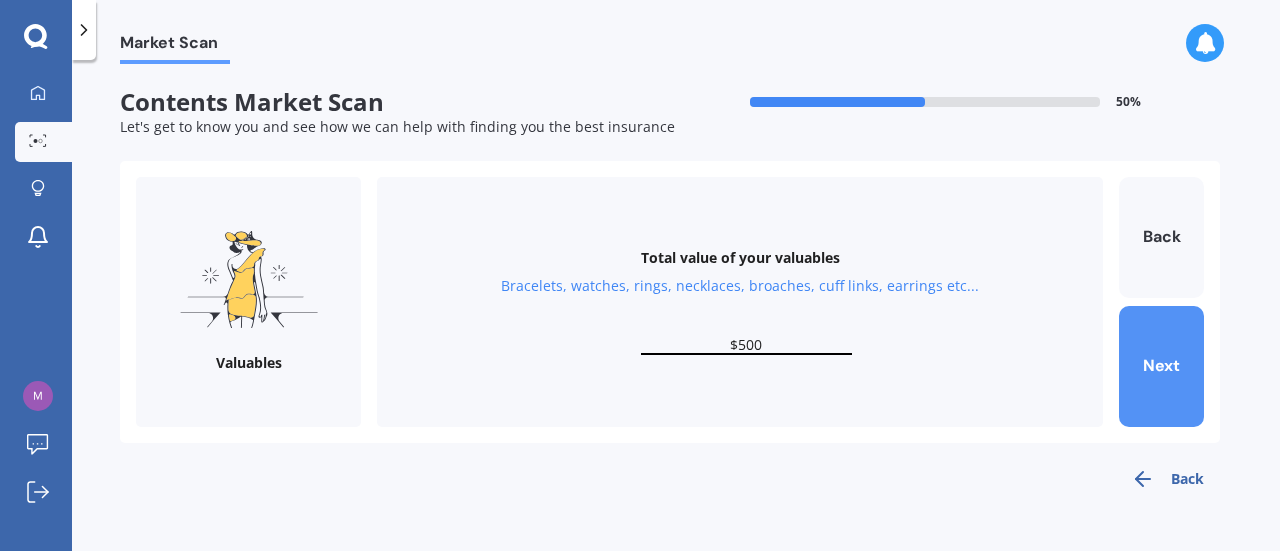 click on "Next" at bounding box center (1161, 366) 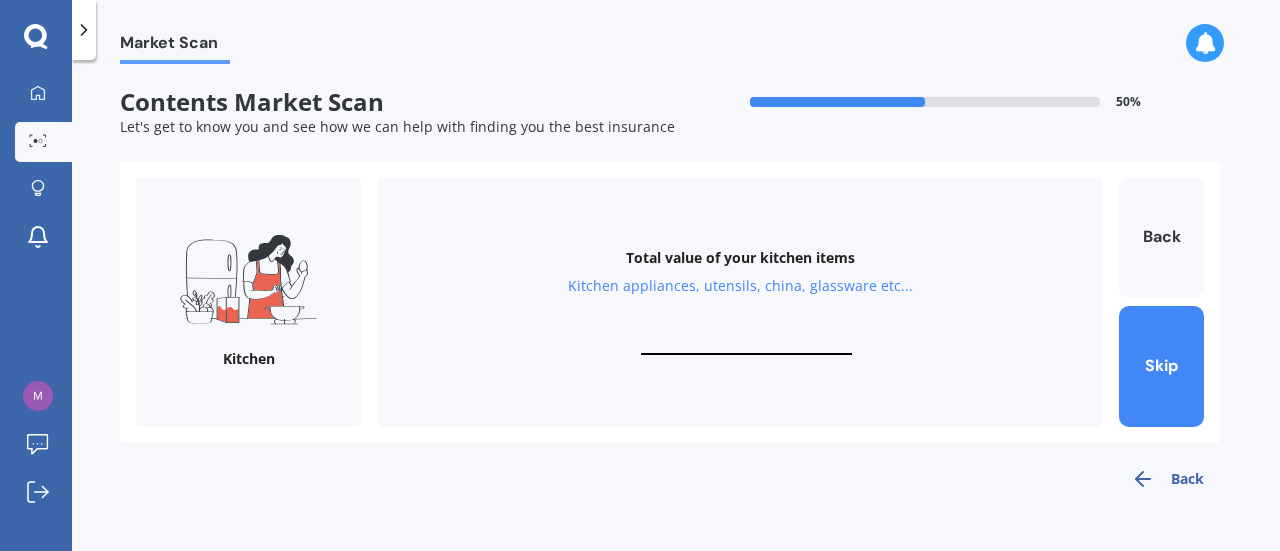 click at bounding box center [746, 345] 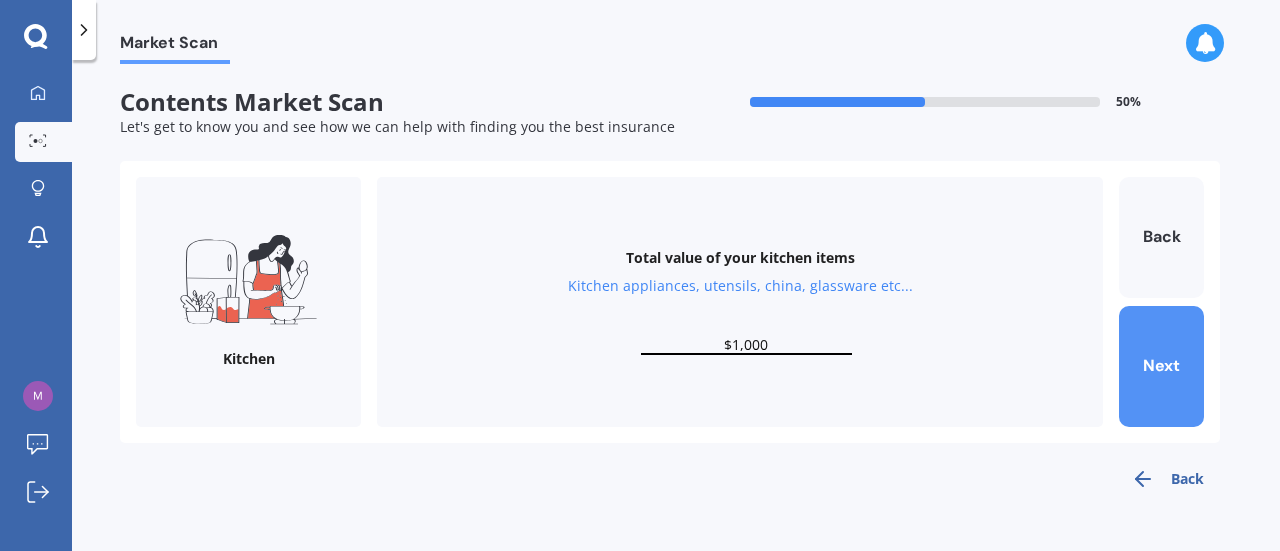 type on "$1,000" 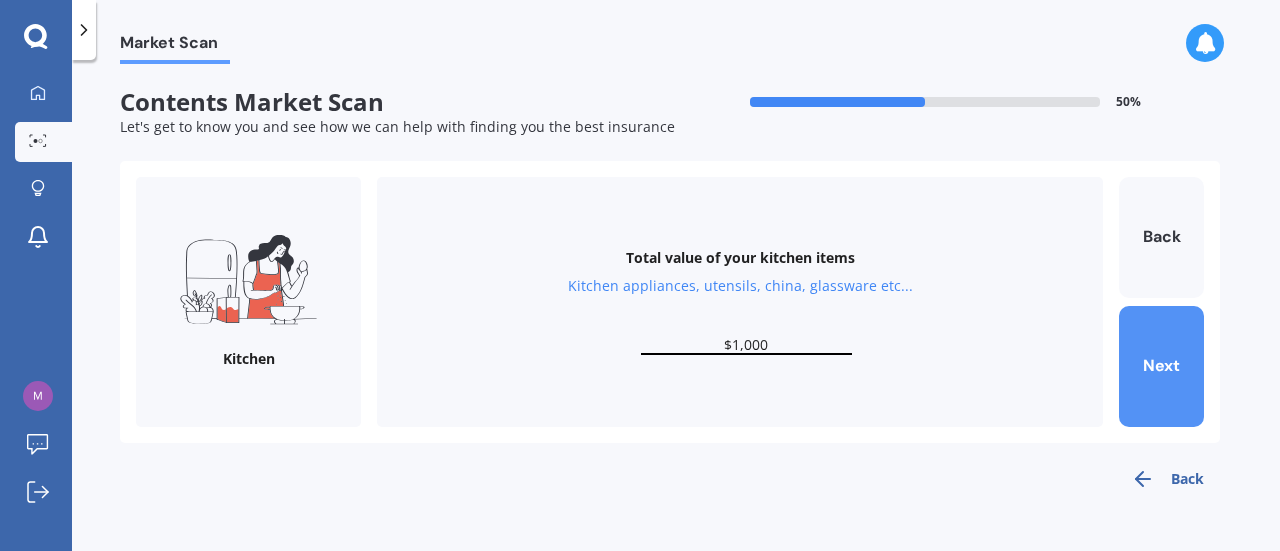 click on "Next" at bounding box center [1161, 366] 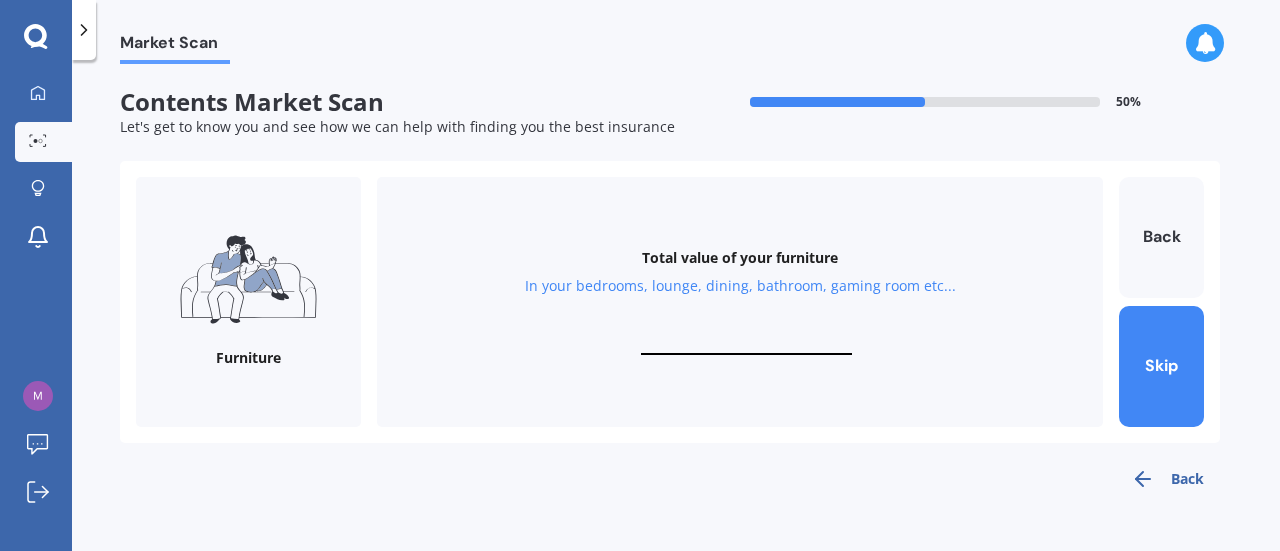 click on "Total value of your furniture In your bedrooms, lounge, dining, bathroom, gaming room etc..." at bounding box center (740, 302) 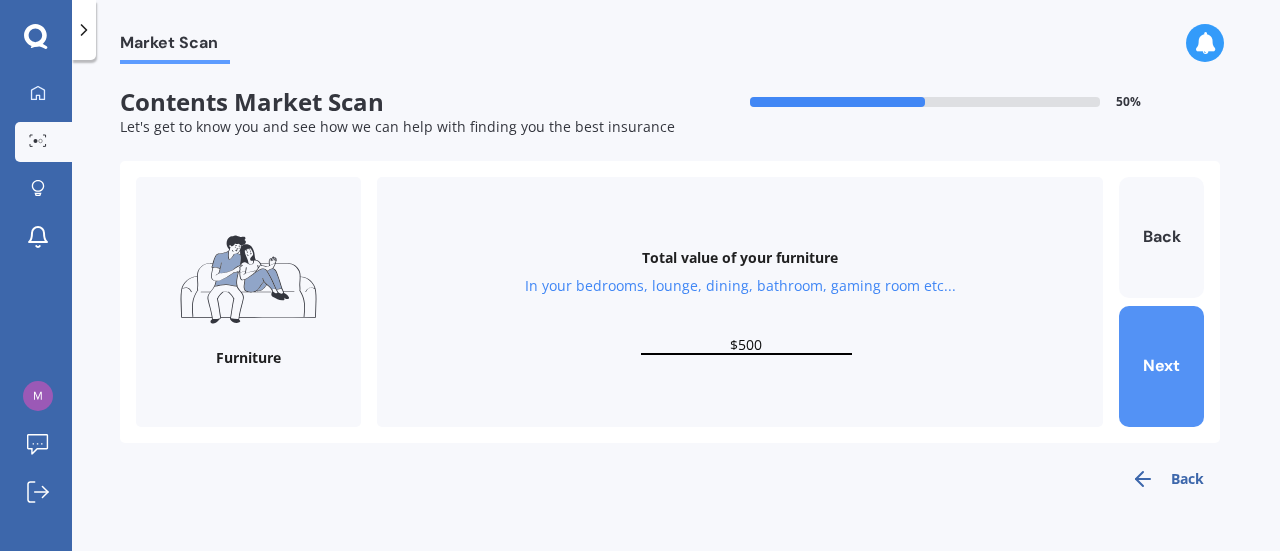 type on "$500" 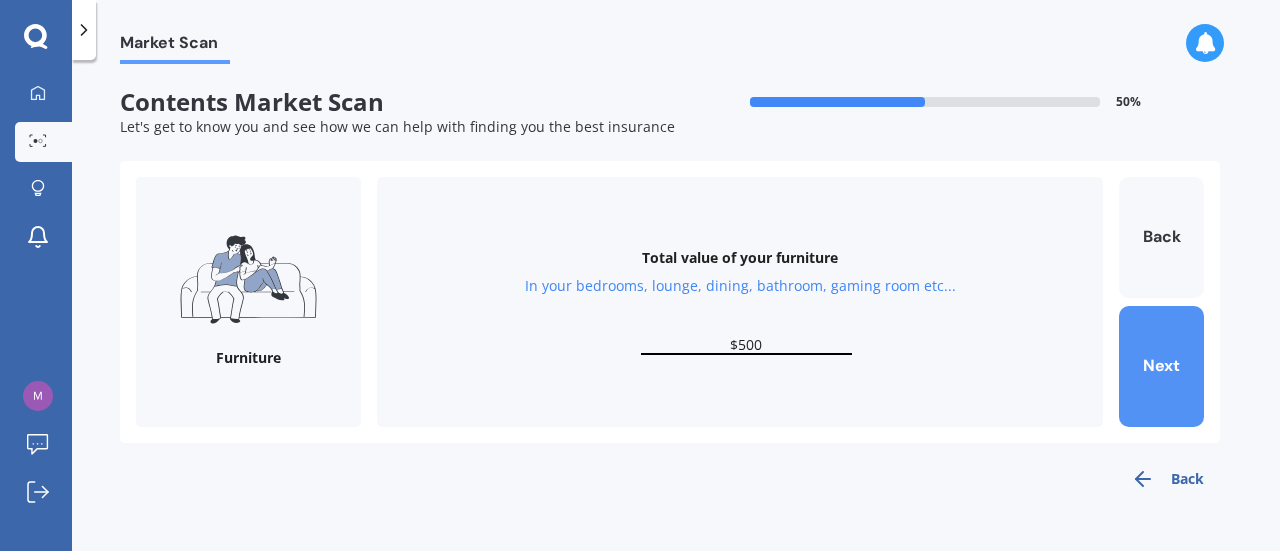 click on "Next" at bounding box center [1161, 366] 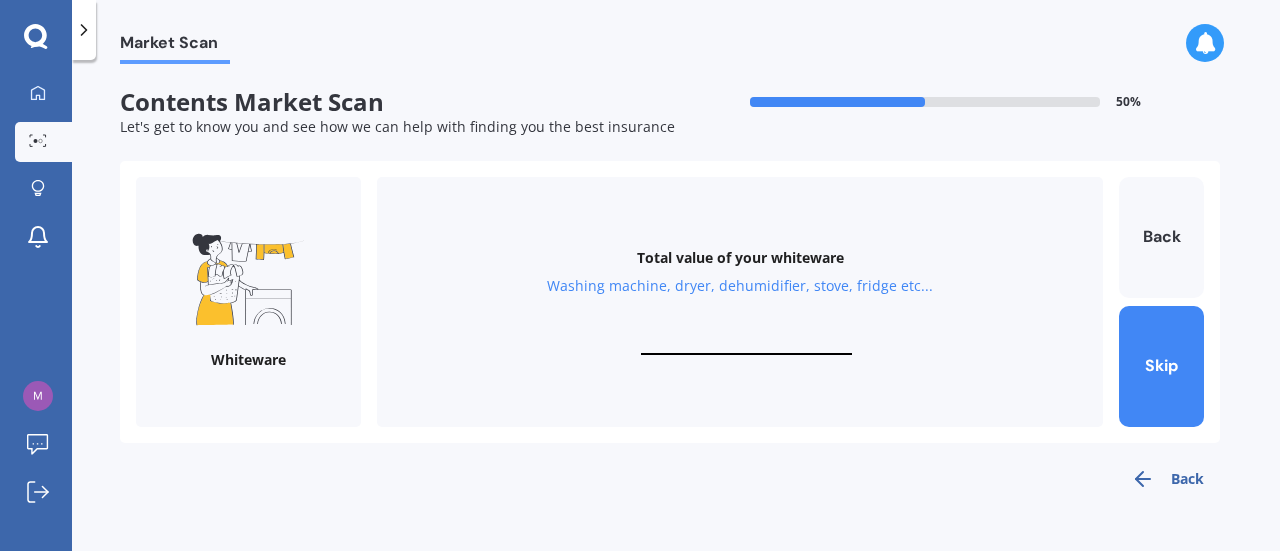 click at bounding box center (746, 345) 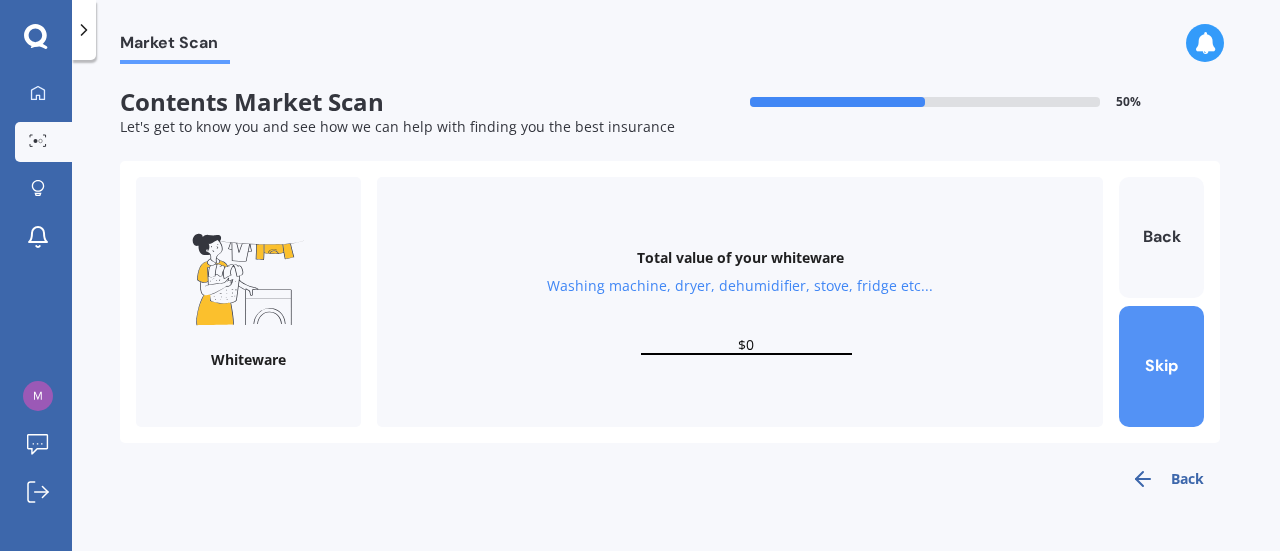 type on "$0" 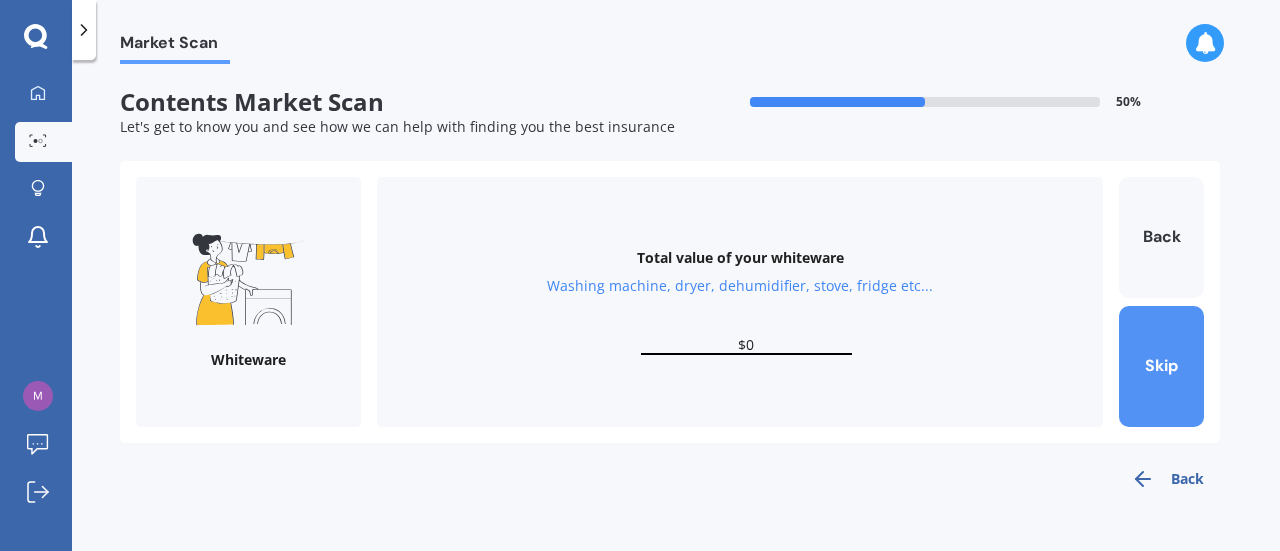 click on "Skip" at bounding box center [1161, 366] 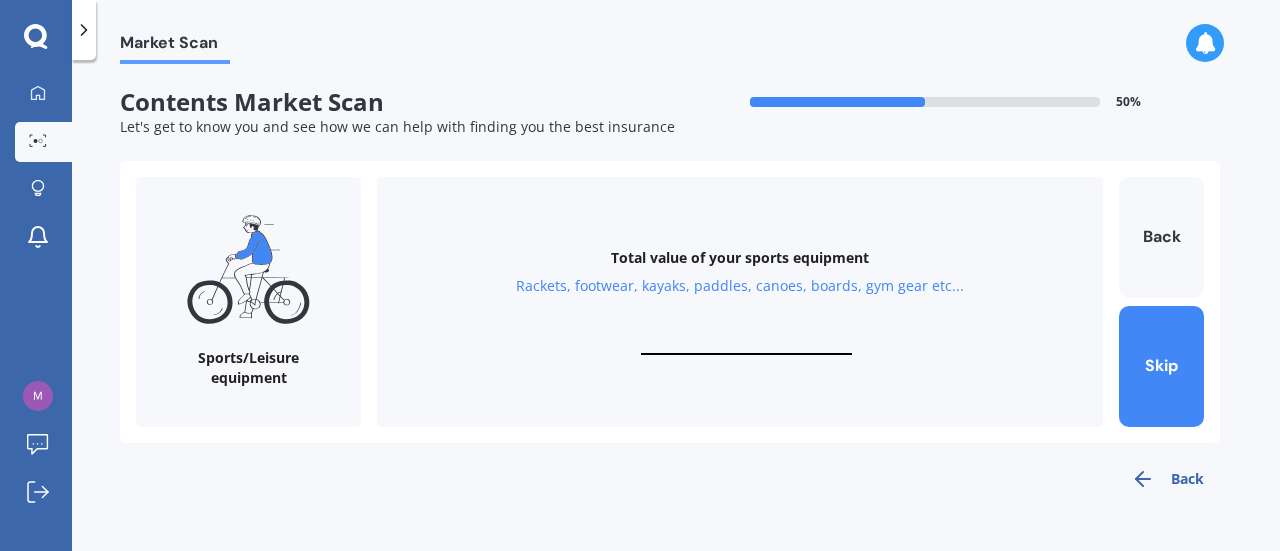 click at bounding box center (746, 345) 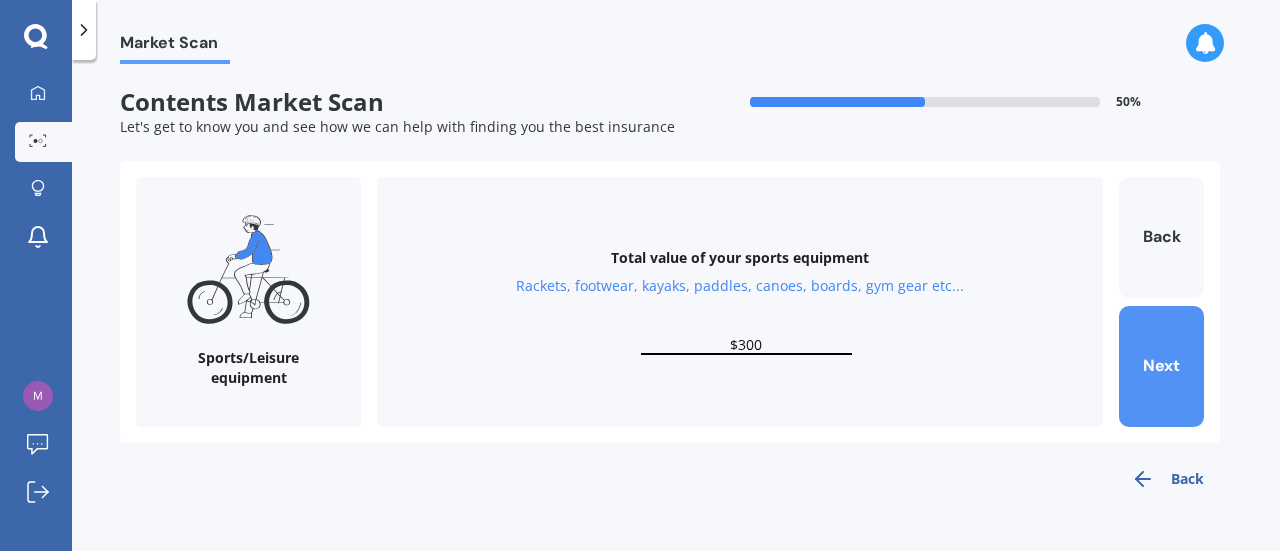 type on "$300" 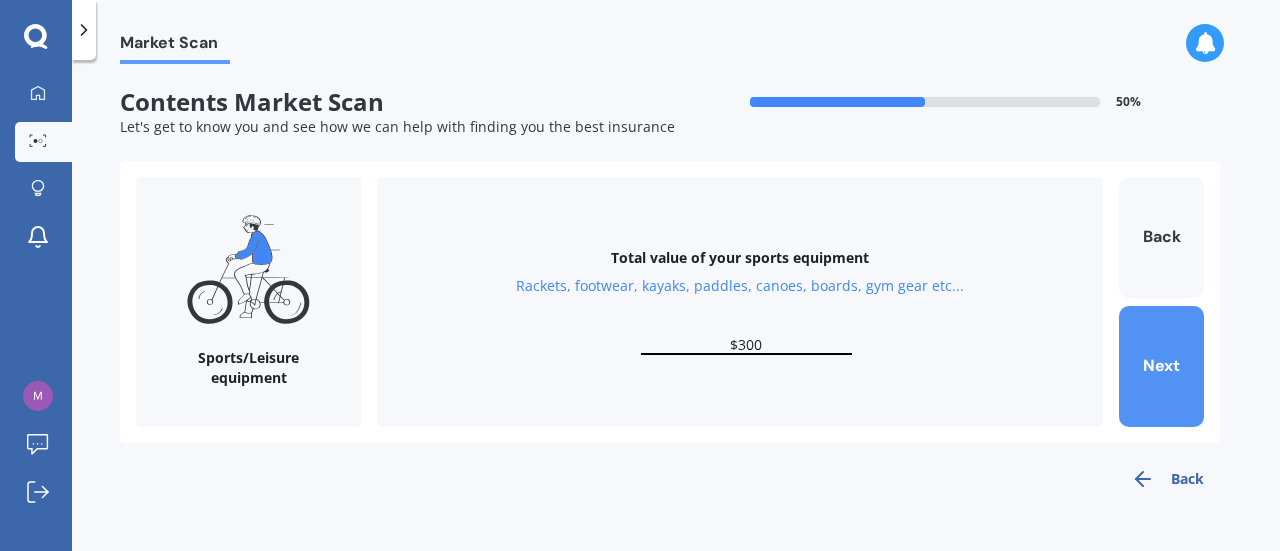 click on "Next" at bounding box center (1161, 366) 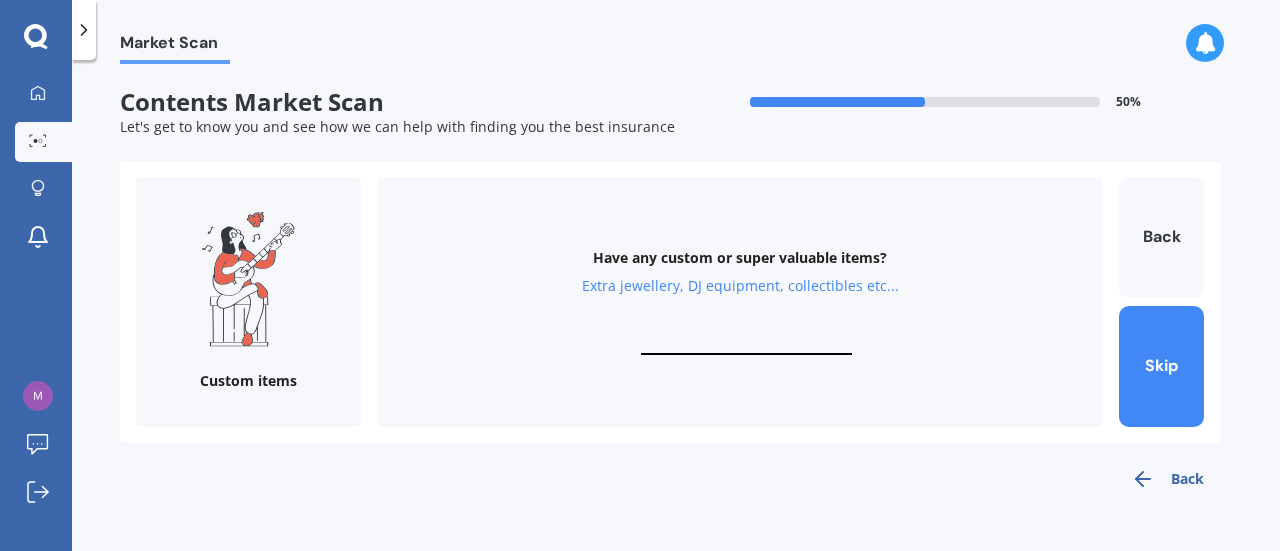 click at bounding box center [746, 345] 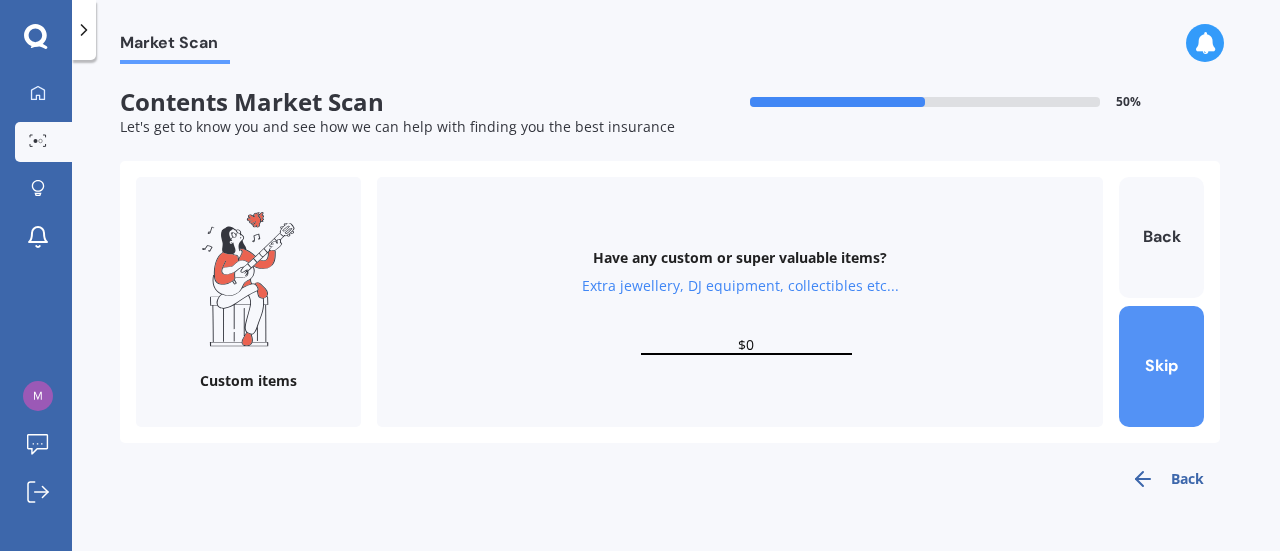 type on "$0" 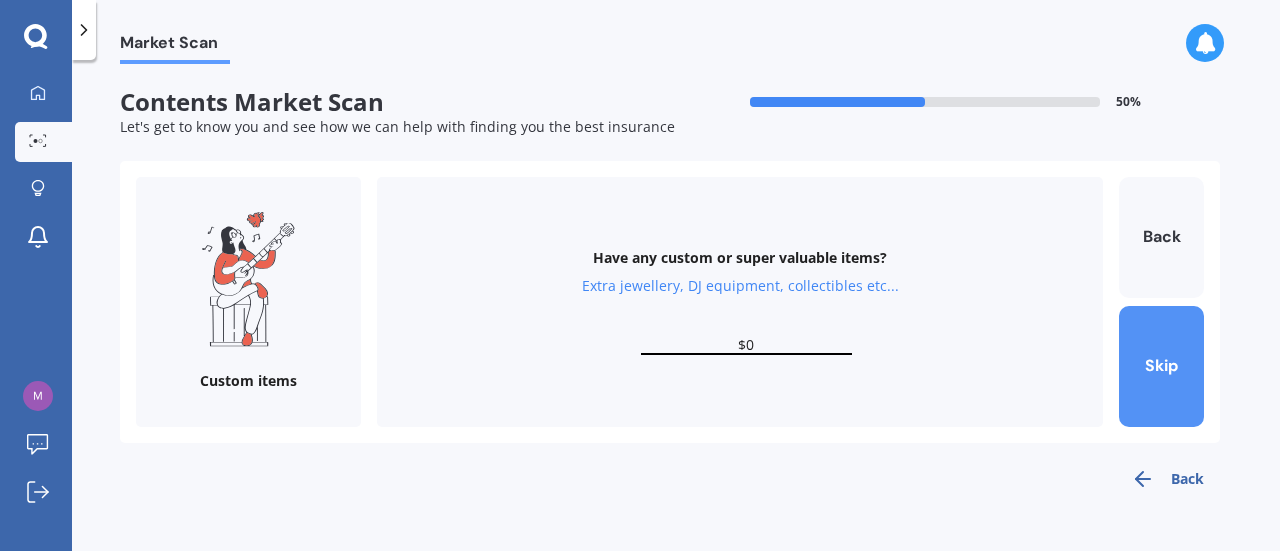 click on "Skip" at bounding box center (1161, 366) 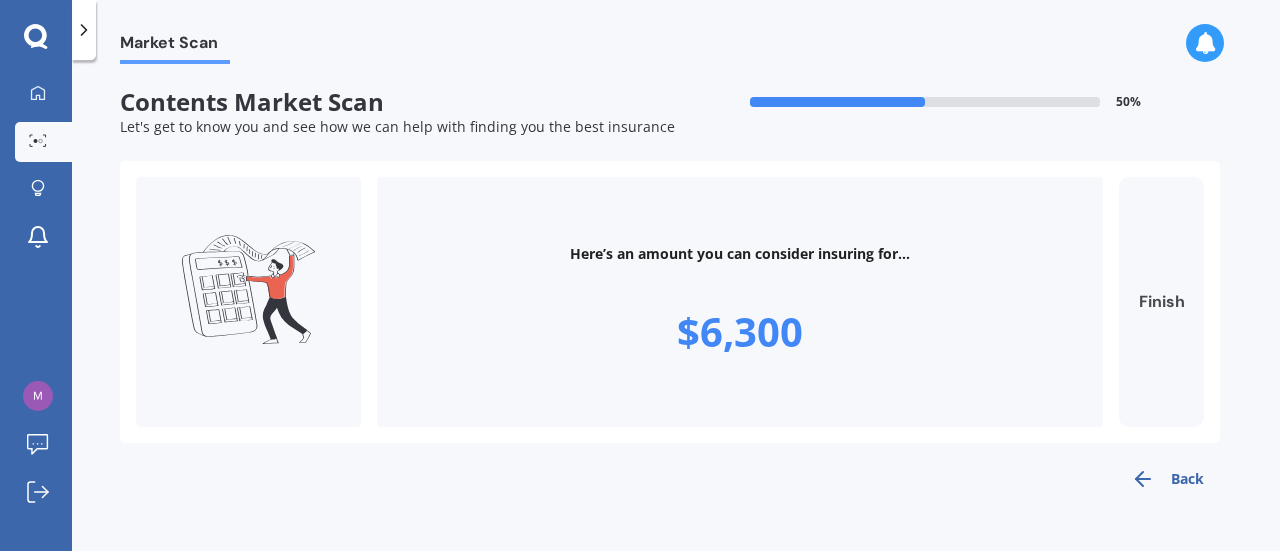 click on "Finish" at bounding box center (1161, 302) 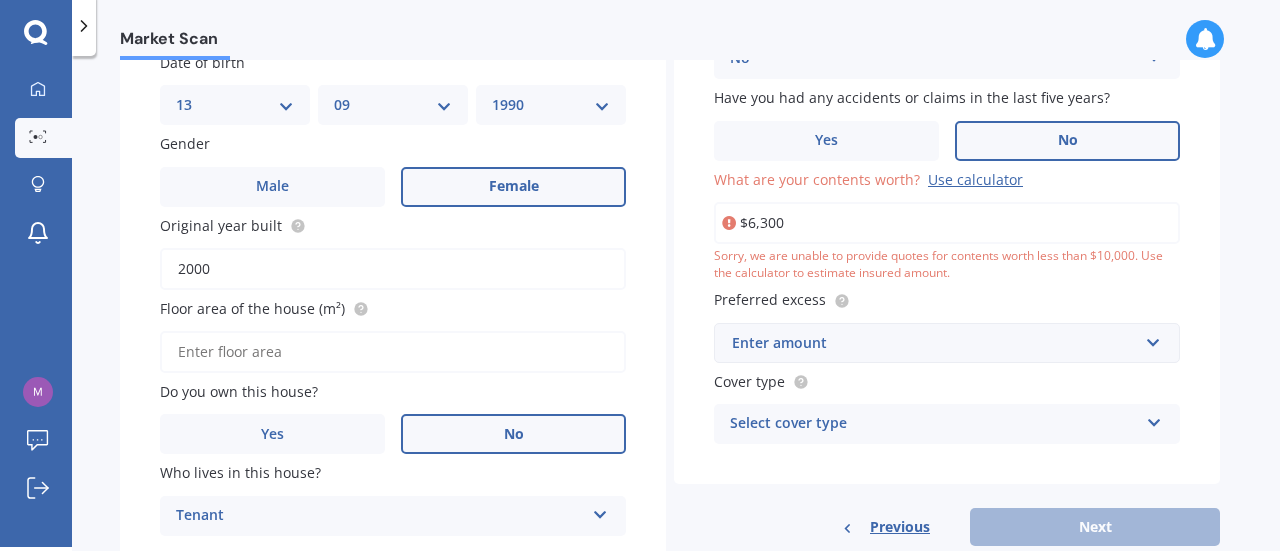 scroll, scrollTop: 303, scrollLeft: 0, axis: vertical 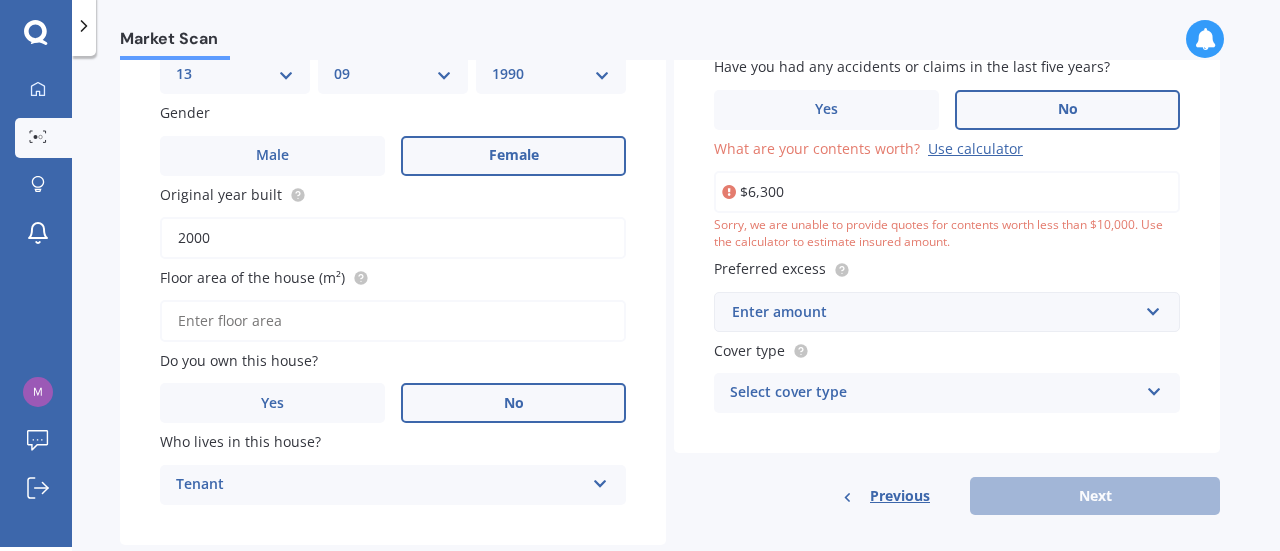 drag, startPoint x: 785, startPoint y: 197, endPoint x: 671, endPoint y: 195, distance: 114.01754 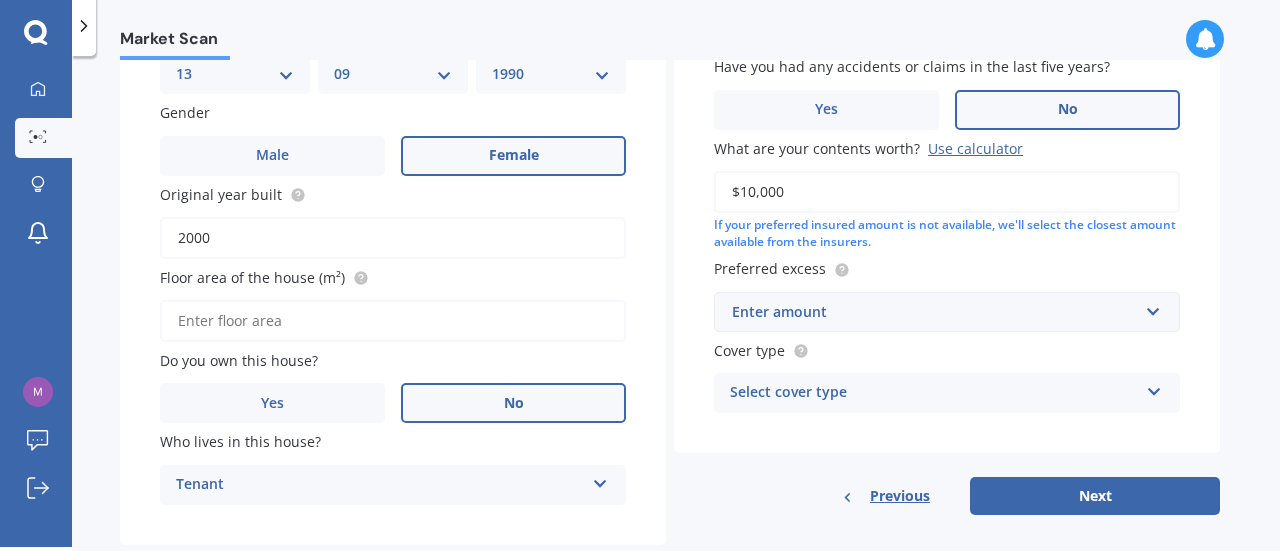 type on "$10,000" 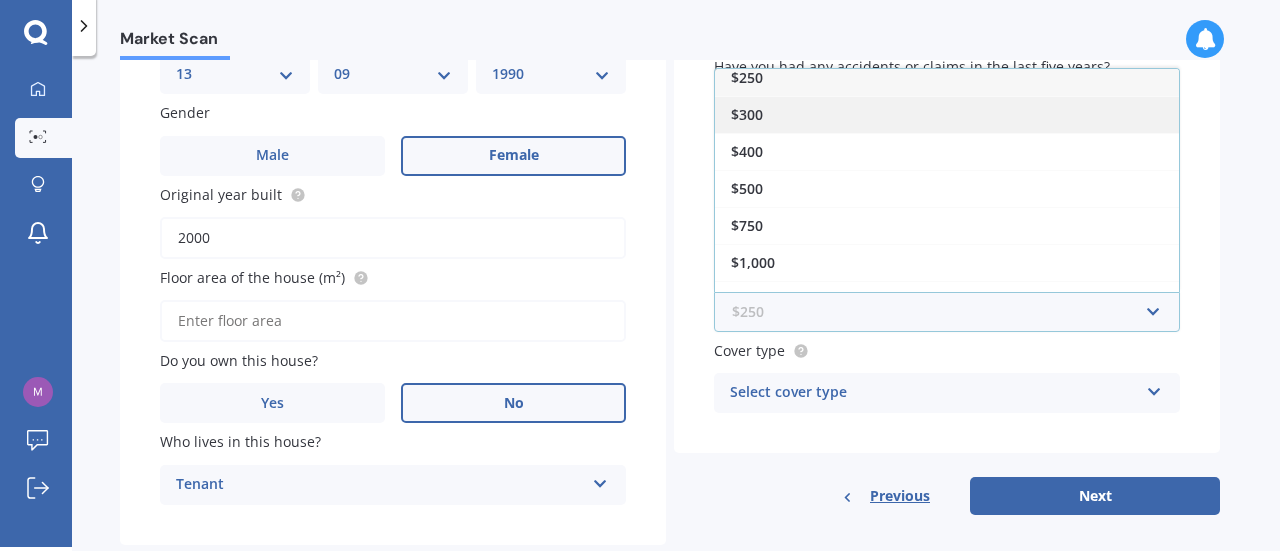 scroll, scrollTop: 0, scrollLeft: 0, axis: both 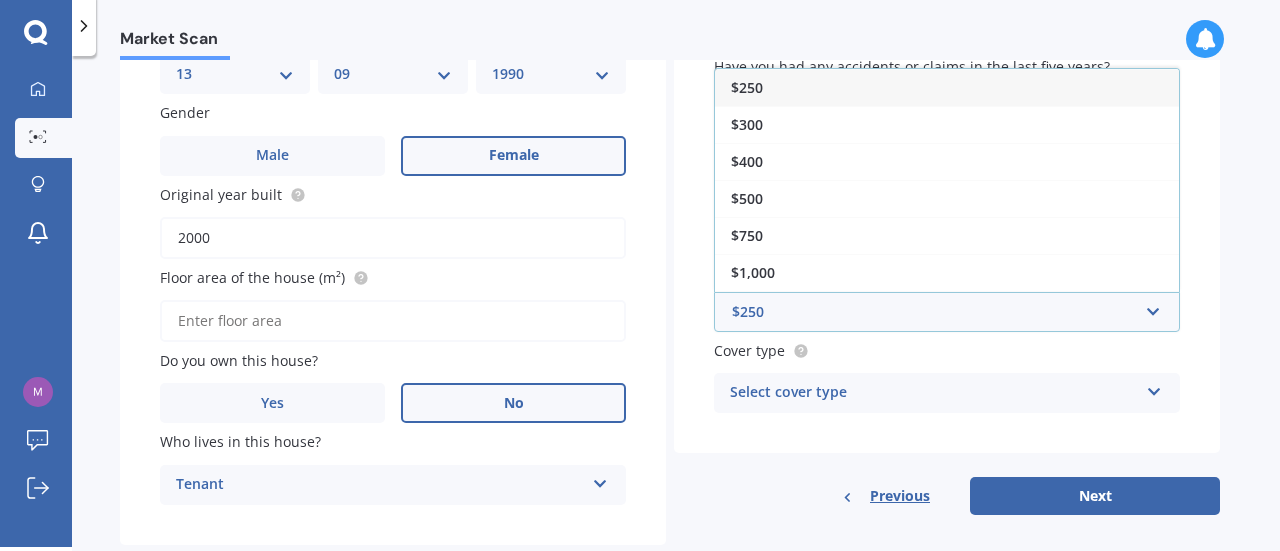 click on "$250" at bounding box center [947, 87] 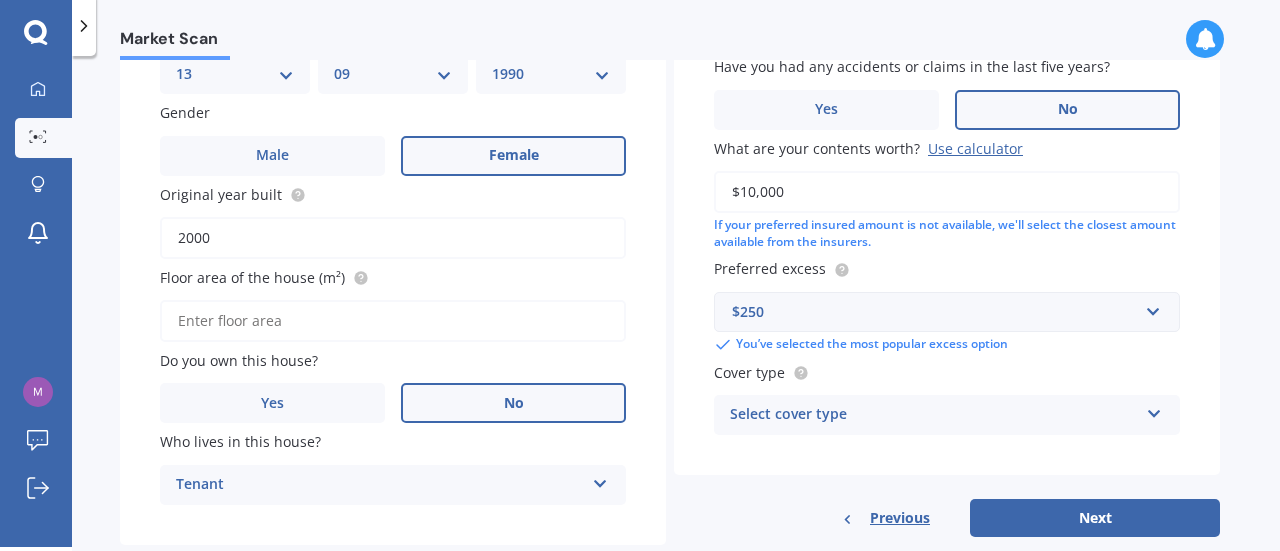 click on "Select cover type" at bounding box center (934, 415) 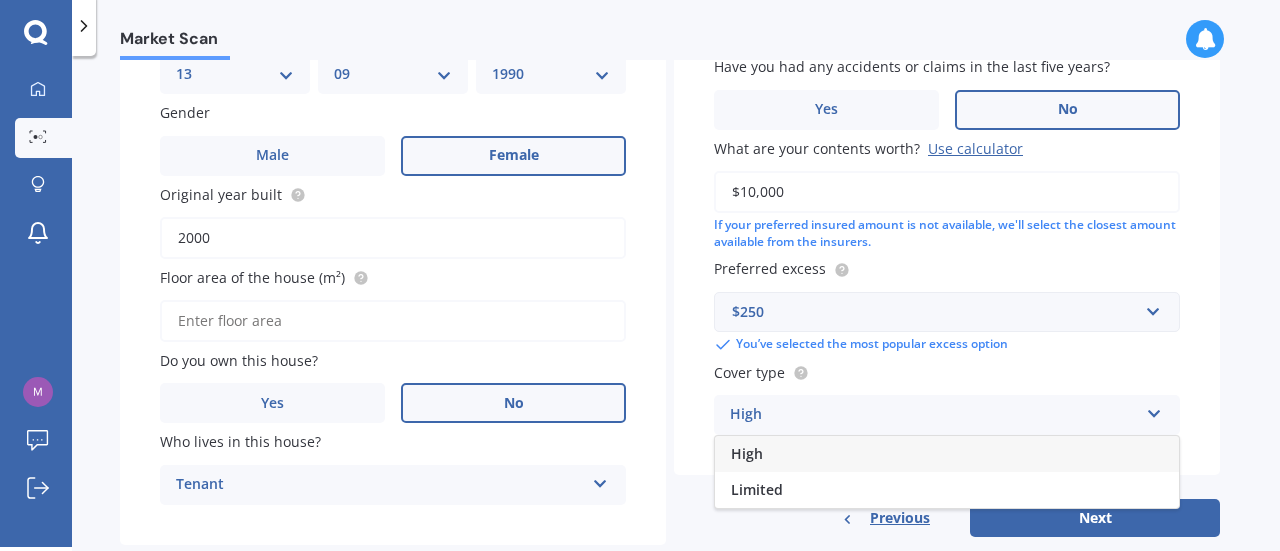 click on "High" at bounding box center (947, 454) 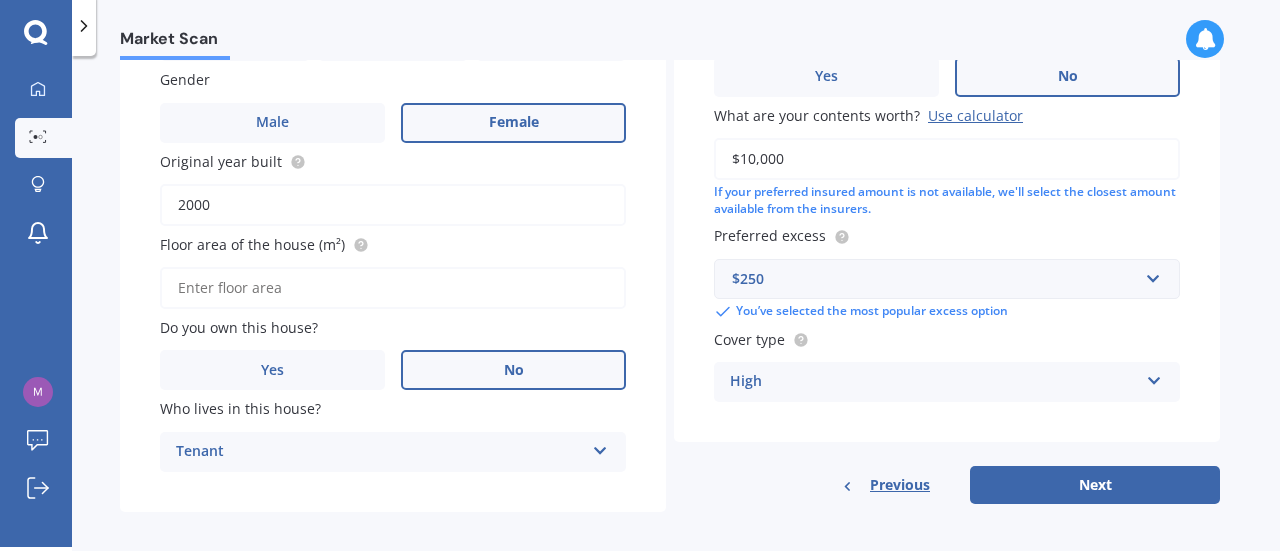 scroll, scrollTop: 354, scrollLeft: 0, axis: vertical 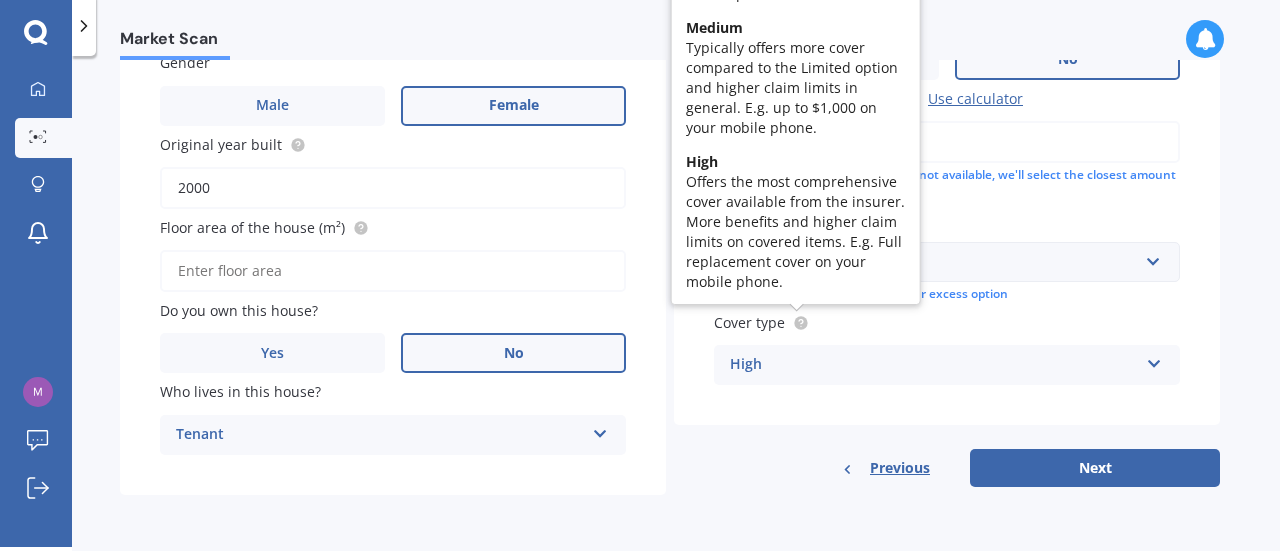 click 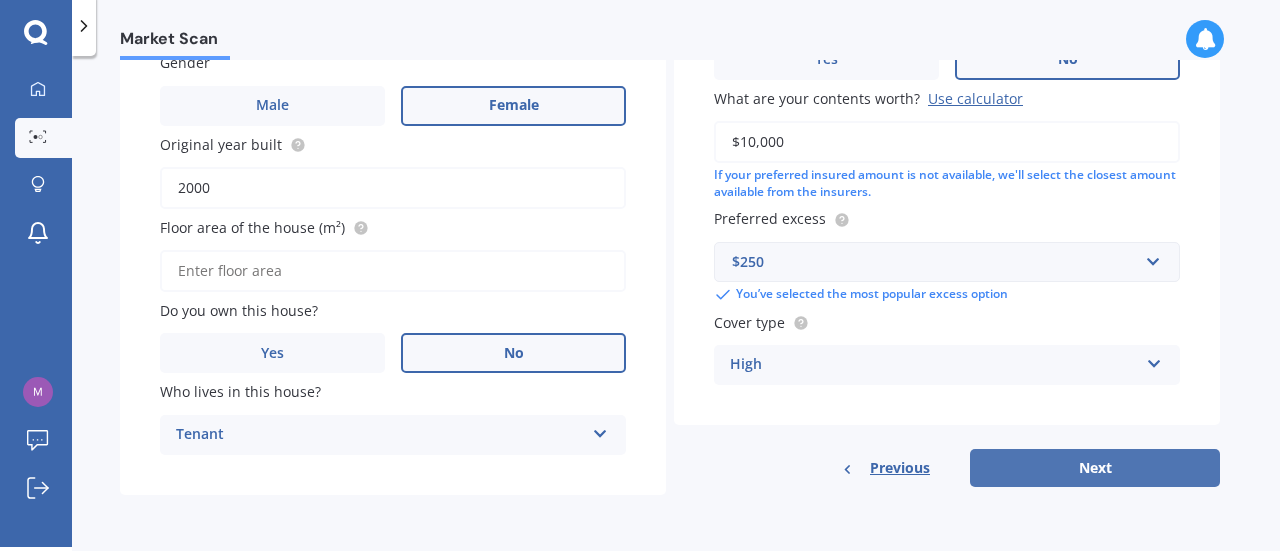 click on "Next" at bounding box center (1095, 468) 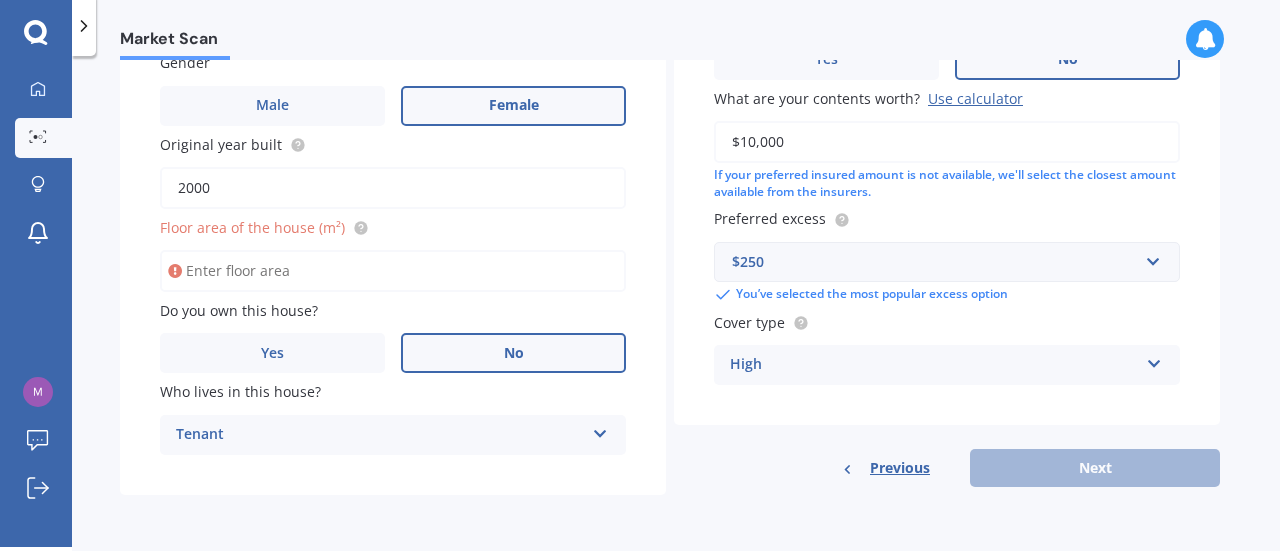 paste on "251" 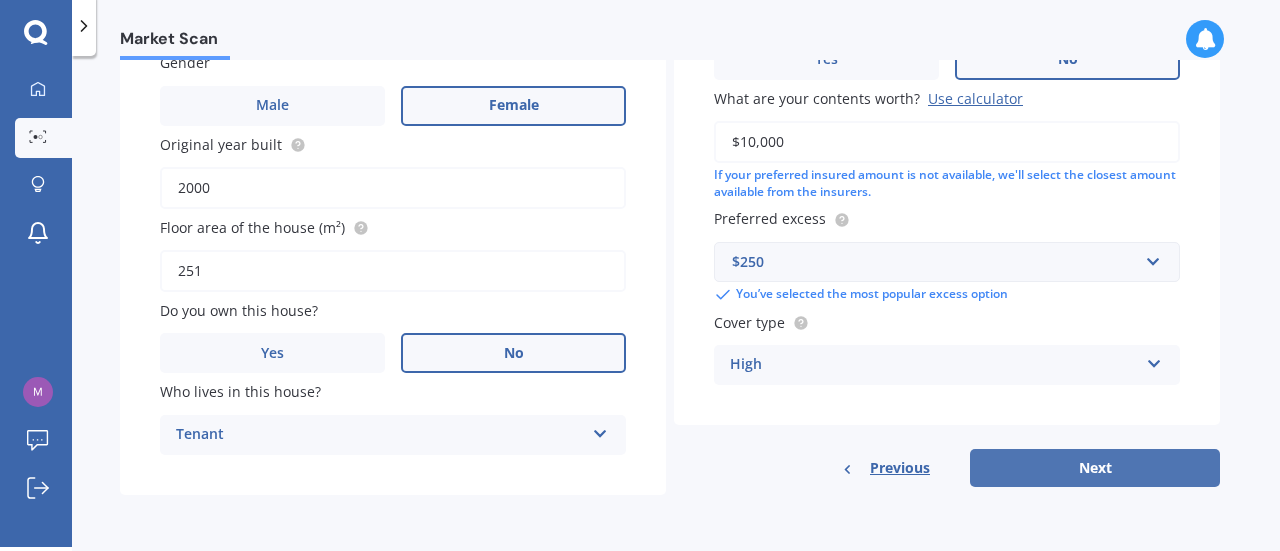type on "251" 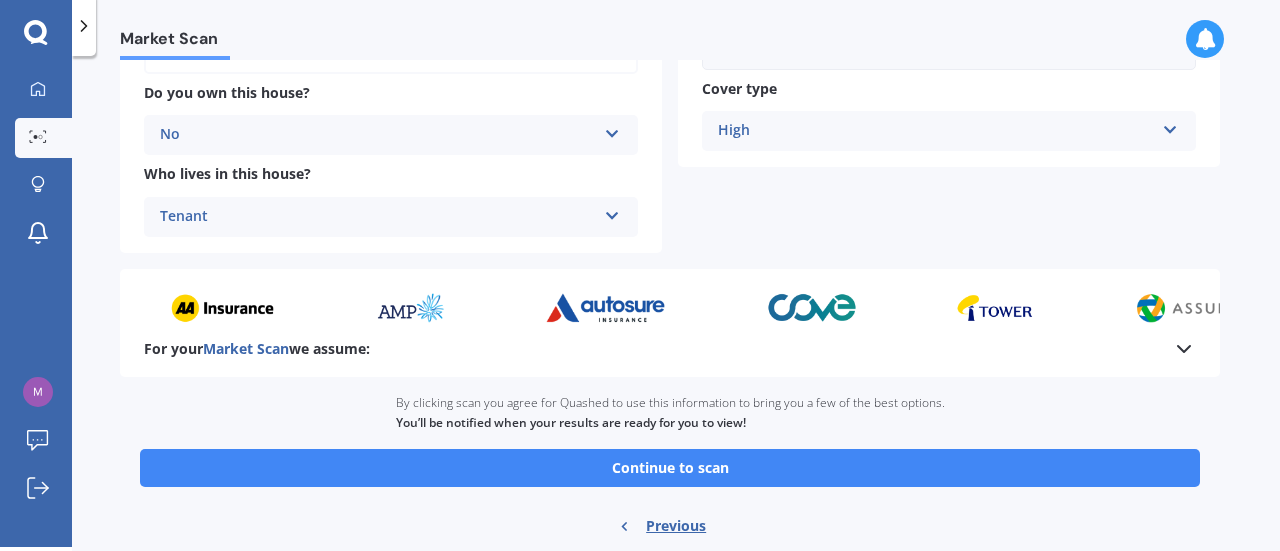 scroll, scrollTop: 566, scrollLeft: 0, axis: vertical 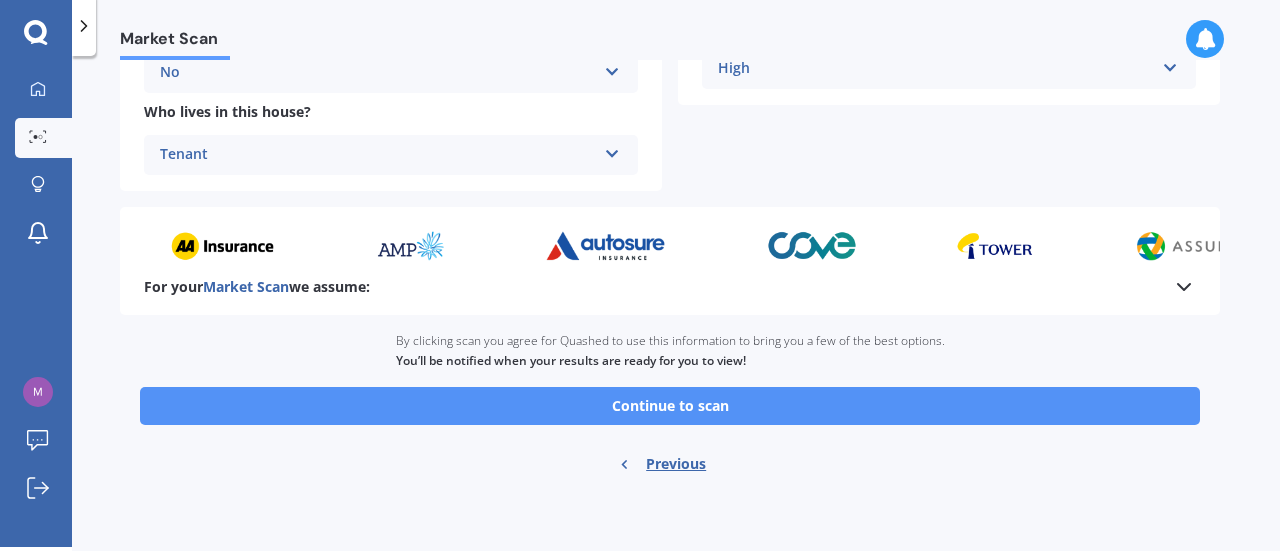 click on "Continue to scan" at bounding box center [670, 406] 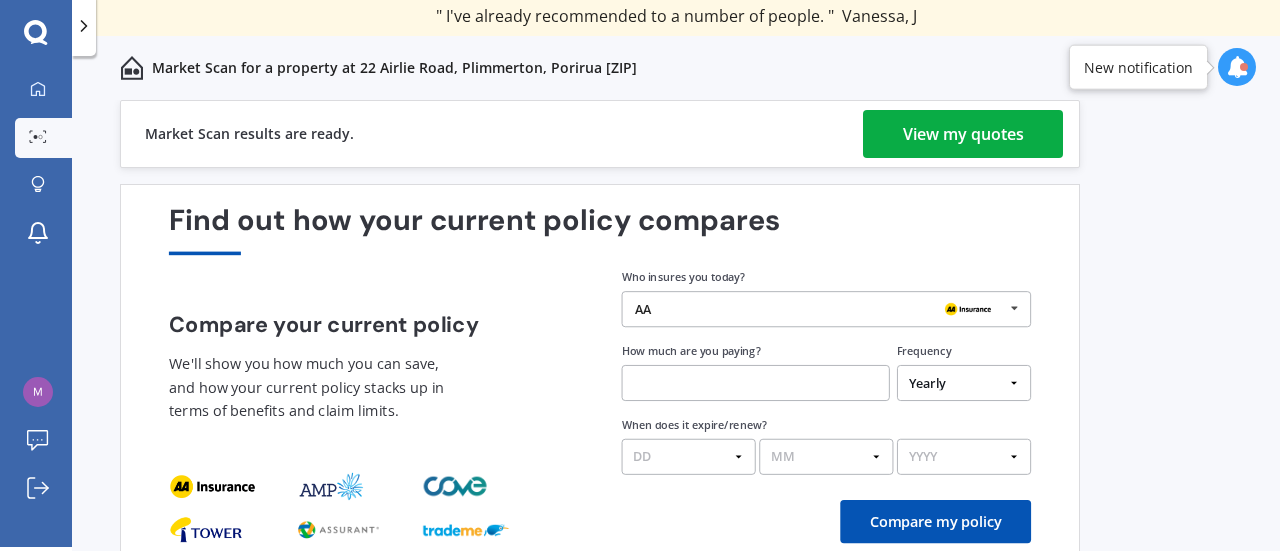 scroll, scrollTop: 94, scrollLeft: 0, axis: vertical 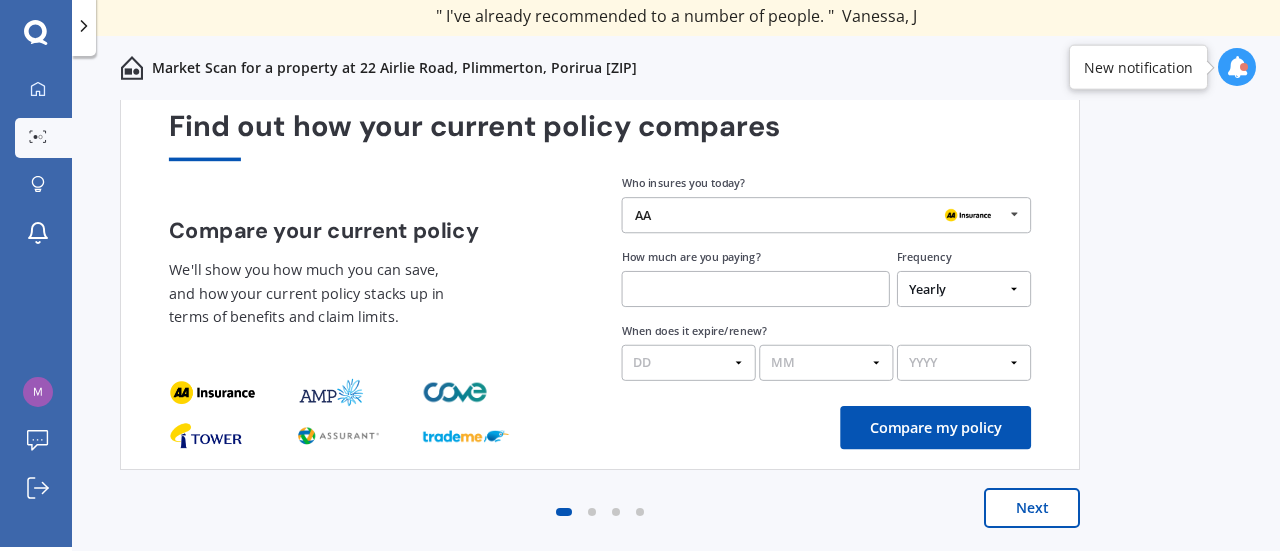 click on "Next" at bounding box center [1032, 508] 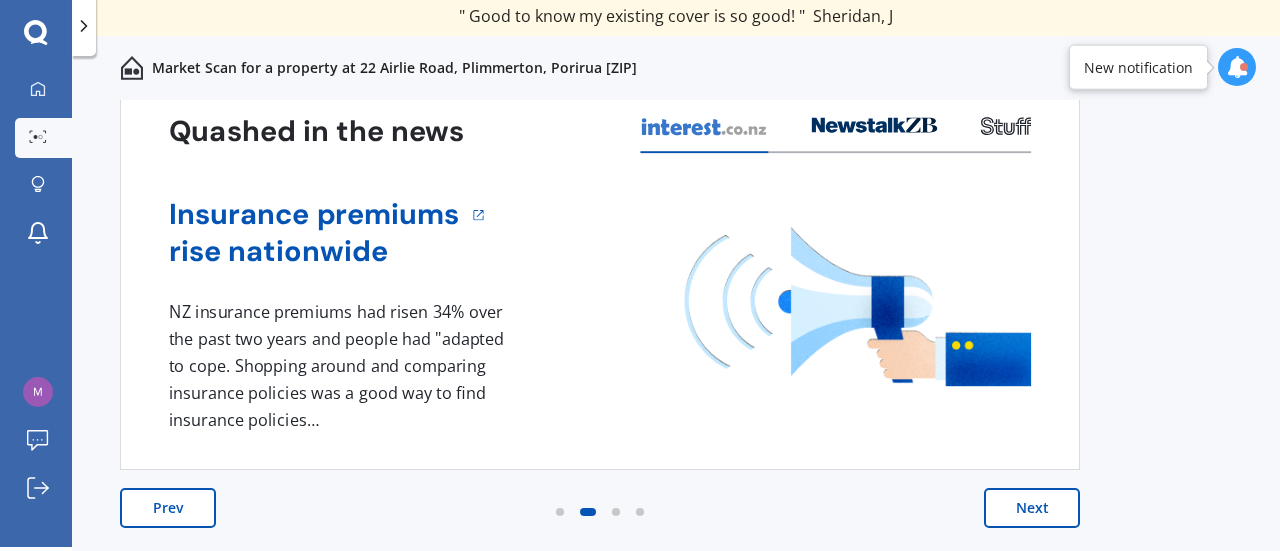scroll, scrollTop: 0, scrollLeft: 0, axis: both 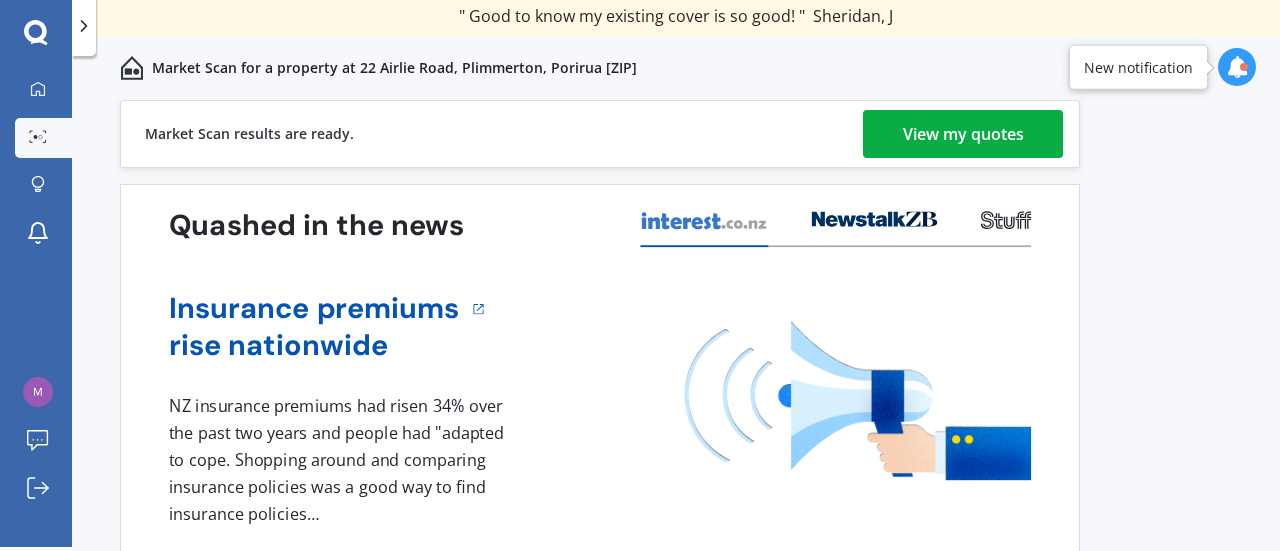 click on "View my quotes" at bounding box center [963, 134] 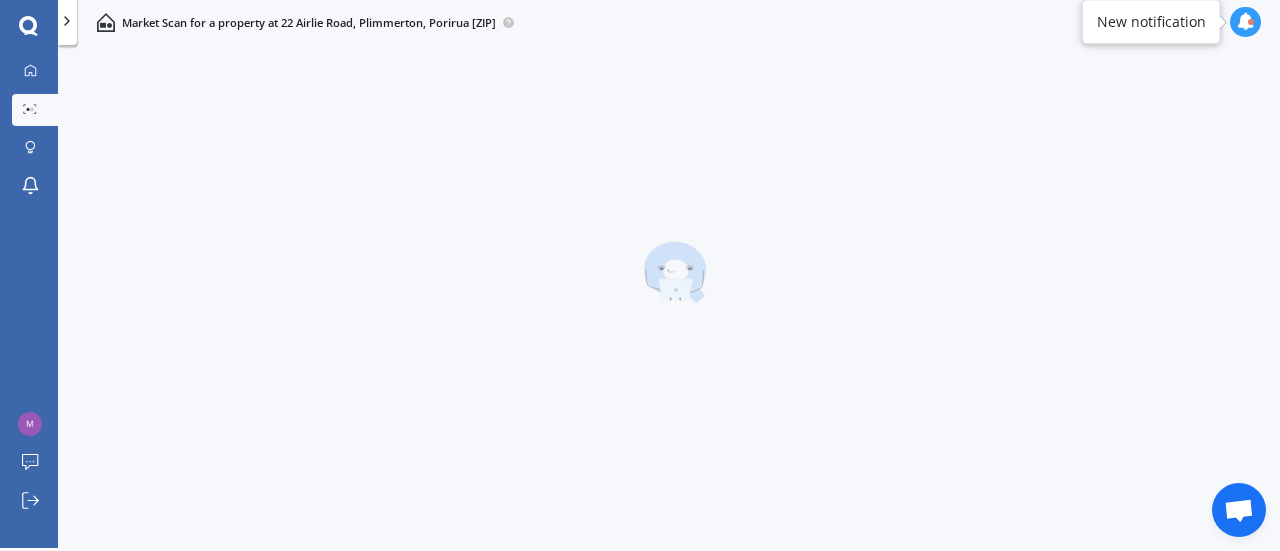 scroll, scrollTop: 4, scrollLeft: 0, axis: vertical 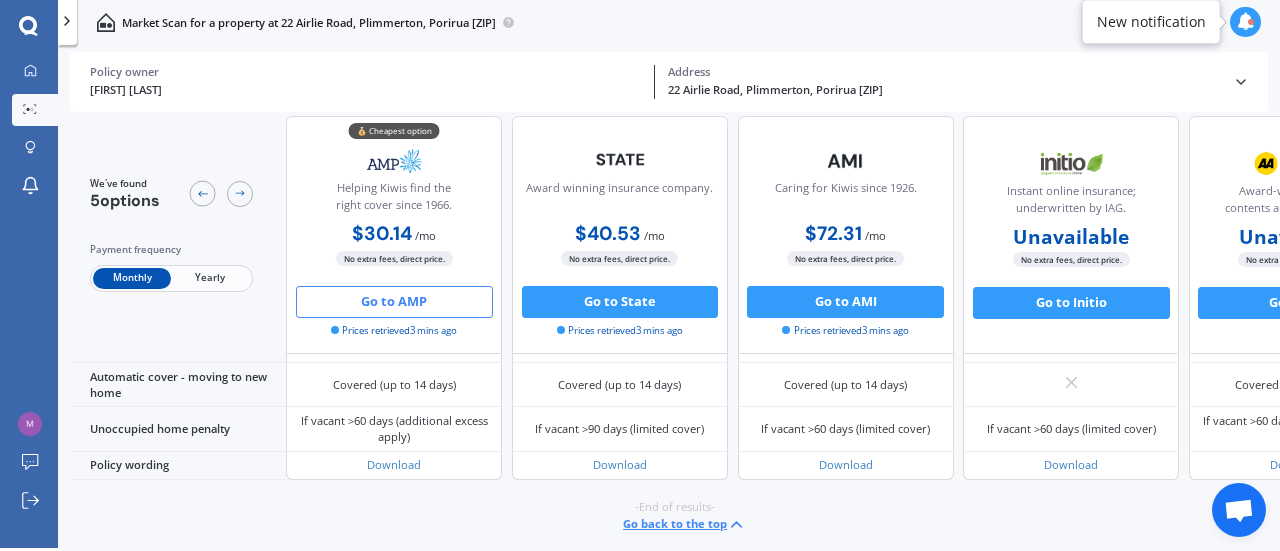 click on "Go to AMP" at bounding box center (394, 302) 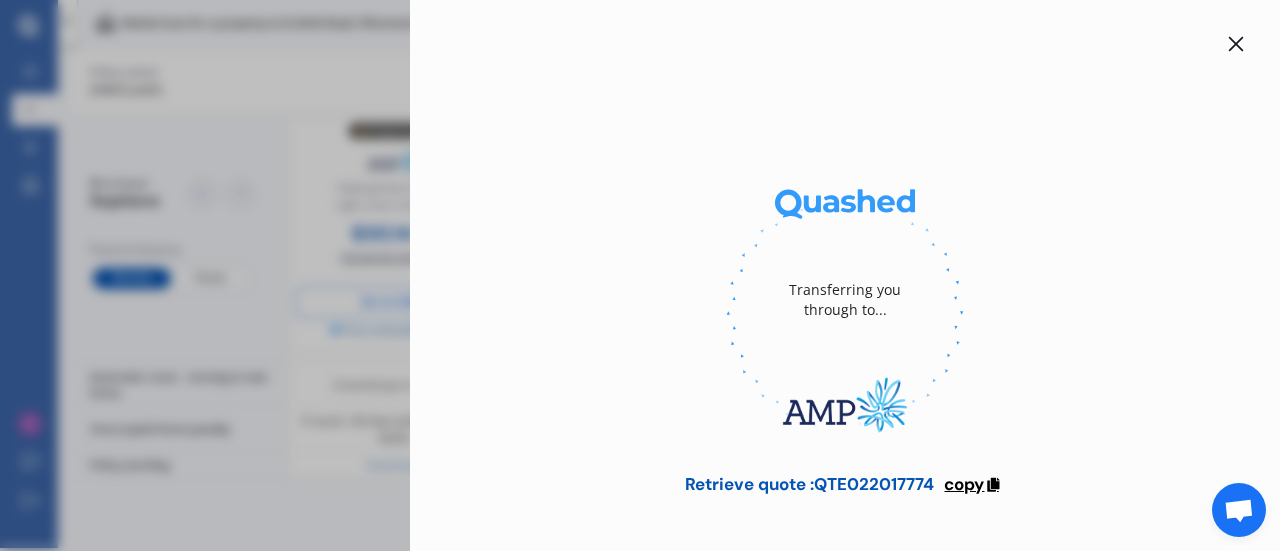 click on "copy" at bounding box center [964, 484] 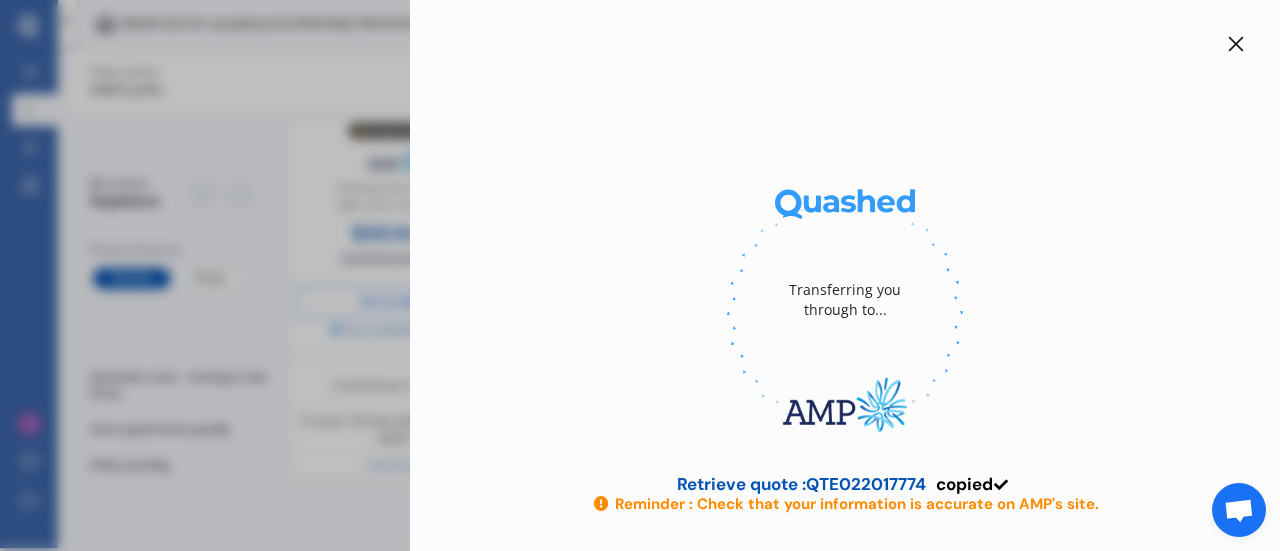 click on "Transferring you through to... Retrieve quote : QTE022017774 copied Reminder : Check that your information is accurate on AMP's site. Go to AMP Email me the quote Helping Kiwis find the right cover since 1966." at bounding box center (640, 275) 